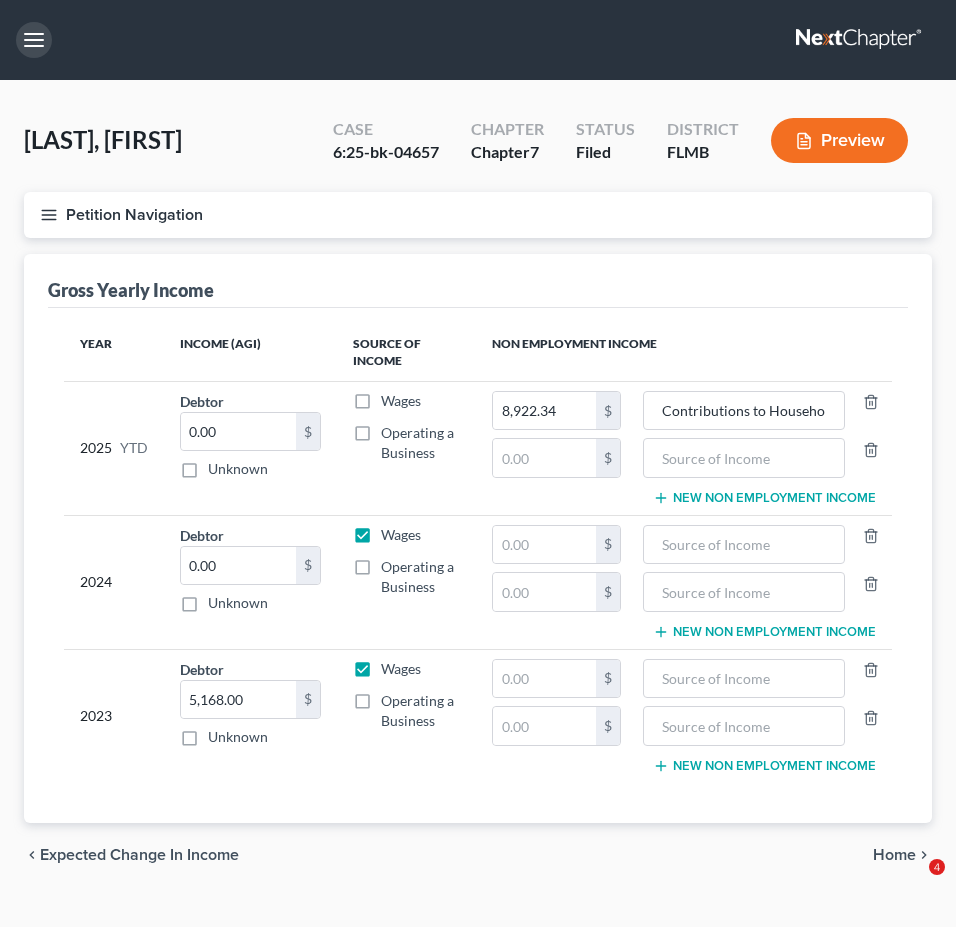 scroll, scrollTop: 0, scrollLeft: 0, axis: both 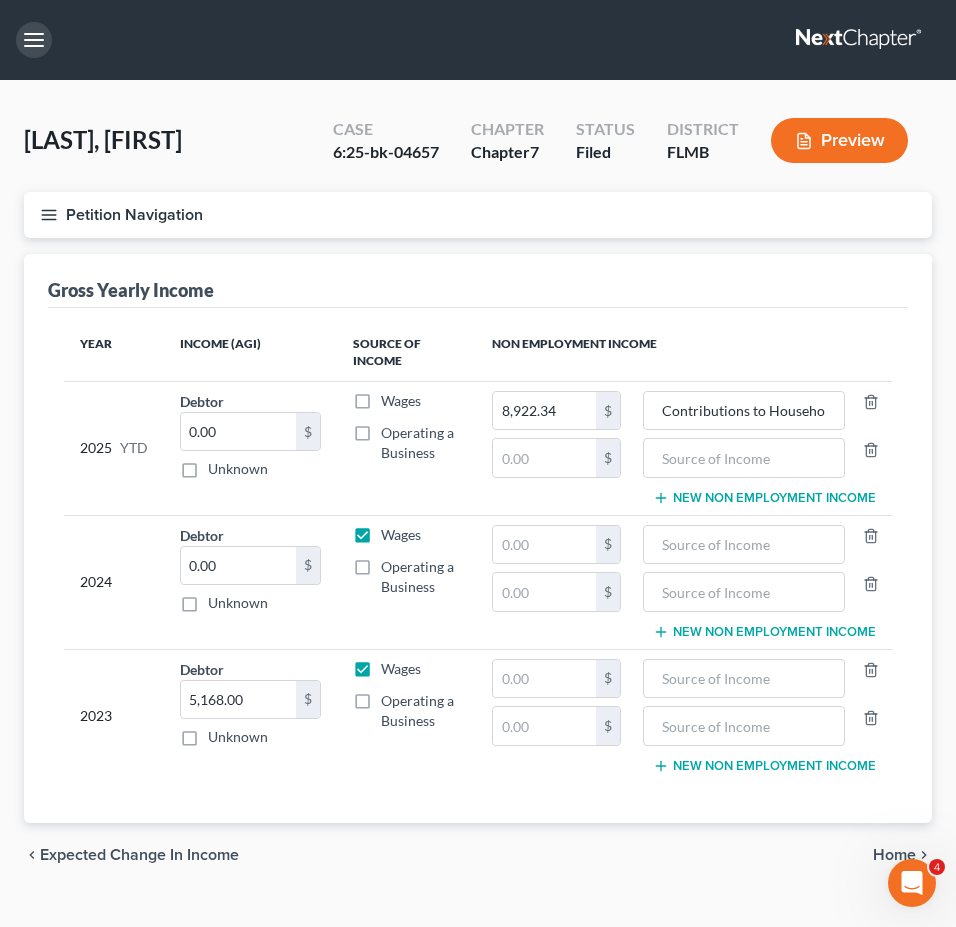click at bounding box center (34, 40) 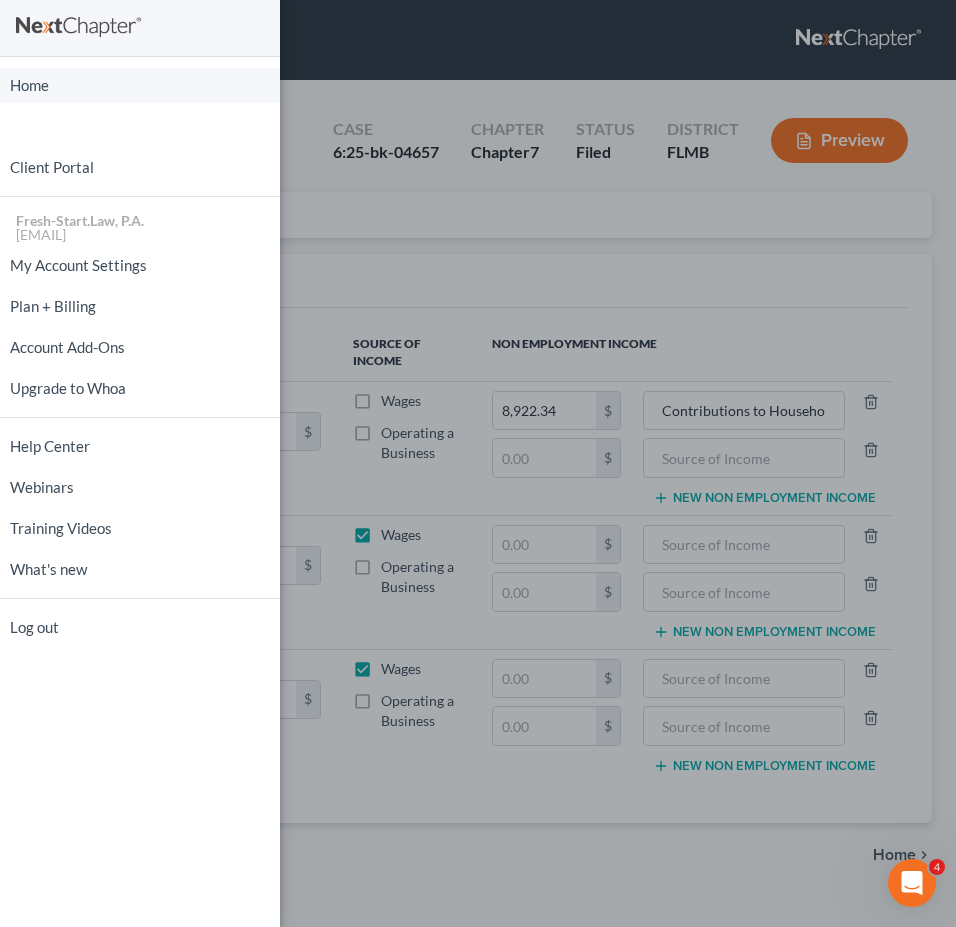 click on "Home" at bounding box center (140, 85) 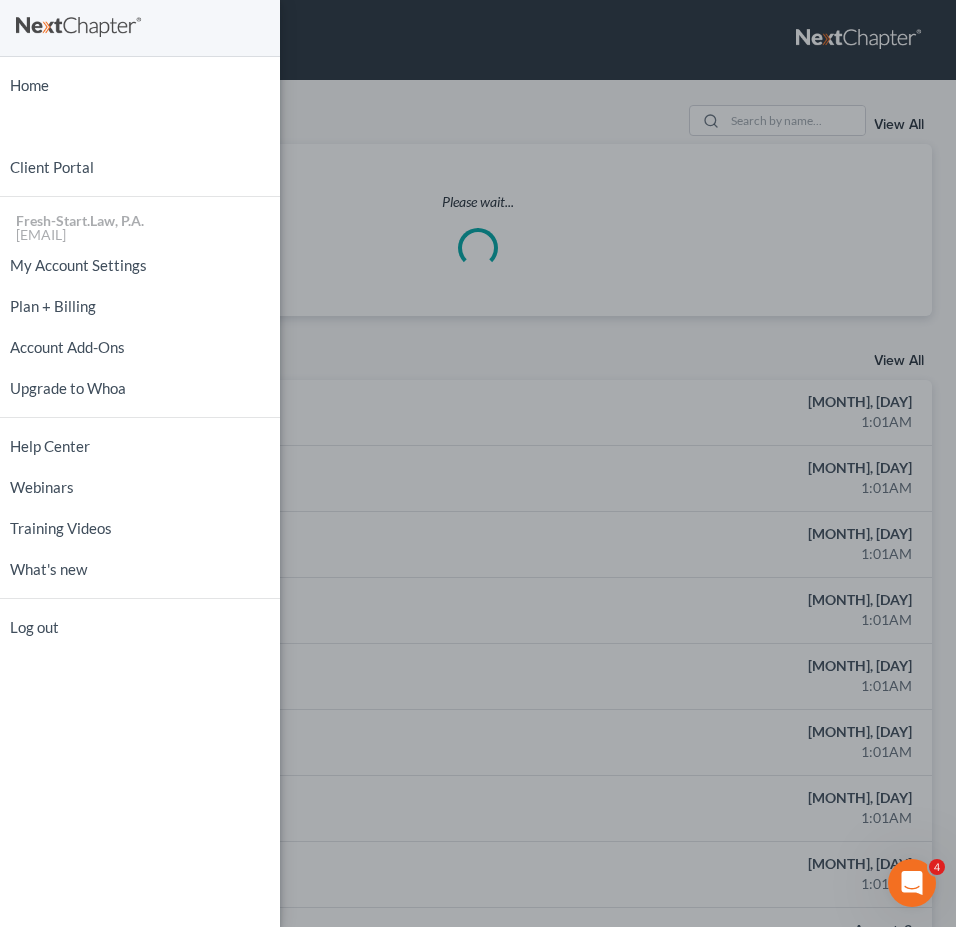 click on "Home New Case Client Portal Fresh-Start.Law, P.A. [EMAIL] My Account Settings Plan + Billing Account Add-Ons Upgrade to Whoa Log out" at bounding box center [478, 463] 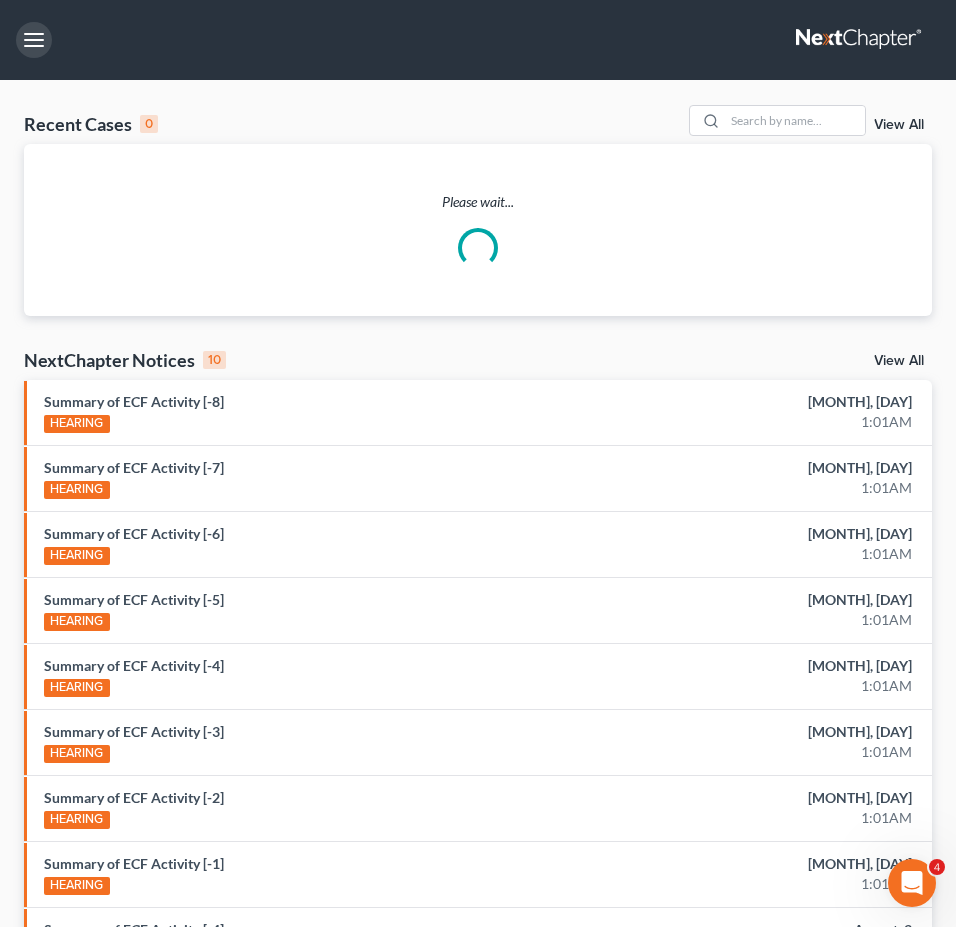 click on "Home New Case Client Portal Fresh-Start.Law, P.A. [EMAIL] My Account Settings Plan + Billing Account Add-Ons Upgrade to Whoa Help Center Webinars Training Videos What's new Log out New Case Home Client Portal         - No Result - See all results Or Press Enter... Help Help Center Webinars Training Videos What's new Fresh-Start.Law, P.A. Fresh-Start.Law, P.A. [EMAIL] My Account Settings Plan + Billing Account Add-Ons Upgrade to Whoa Log out 	 Recent Cases 0         View All
Please wait...
NextChapter Notices 10 View All
Summary of ECF Activity [-8] HEARING [MONTH], [DAY] 1:01AM Summary of ECF Activity [-7] HEARING [MONTH], [DAY] 1:01AM Summary of ECF Activity [-6] HEARING [MONTH], [DAY] 1:01AM Summary of ECF Activity [-5] HEARING [MONTH], [DAY] 1:01AM Summary of ECF Activity [-4] HEARING [MONTH], [DAY] 1:01AM Summary of ECF Activity [-3] HEARING [MONTH], [DAY] 1:01AM Summary of ECF Activity [-2]" at bounding box center (478, 1060) 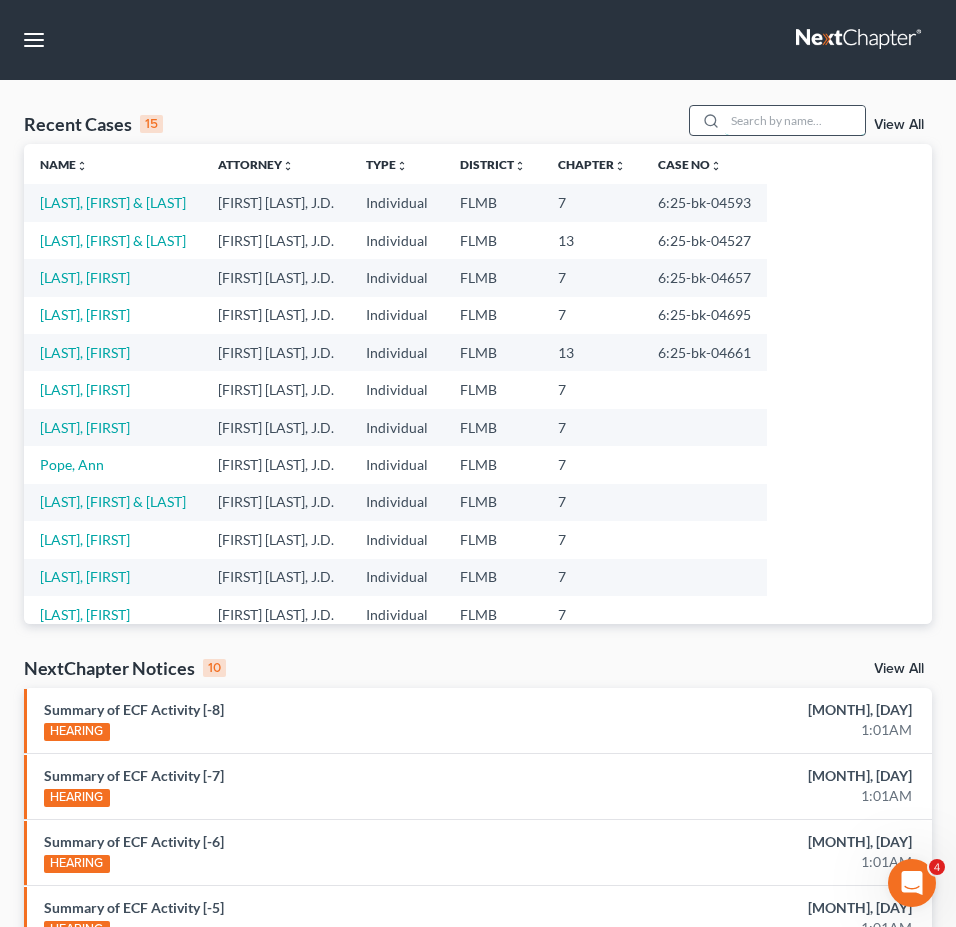 click at bounding box center (795, 120) 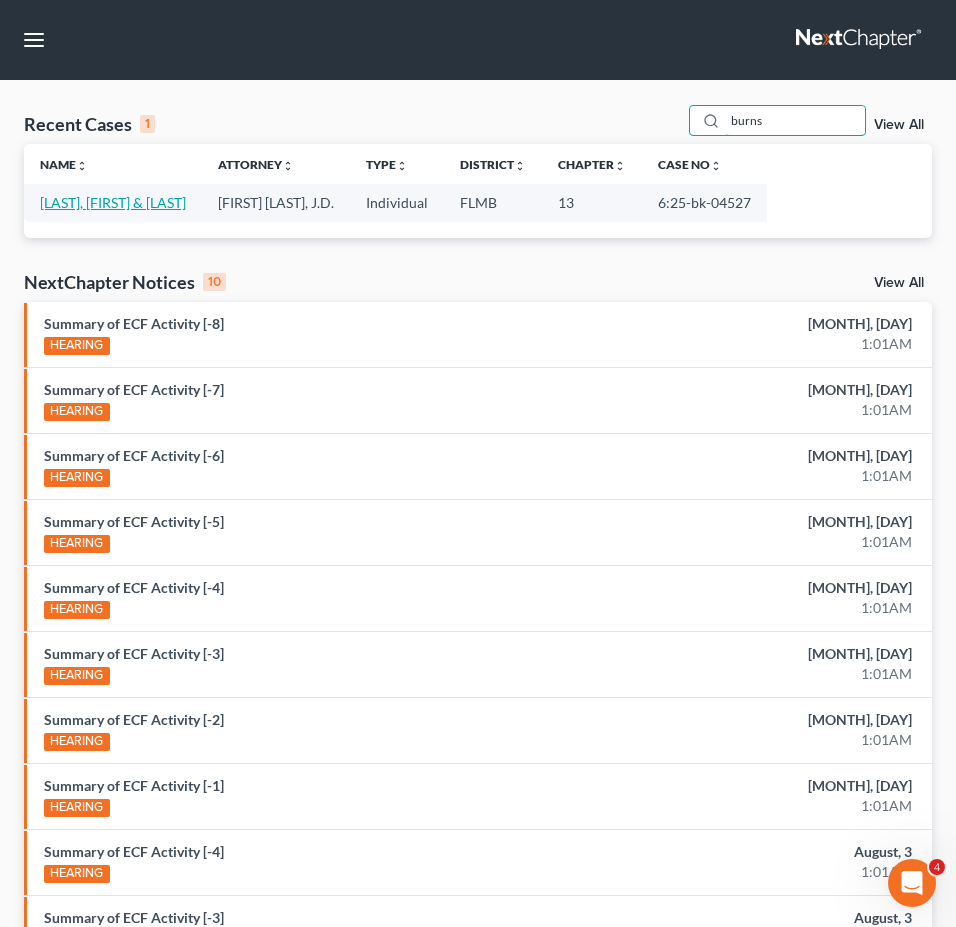 type on "burns" 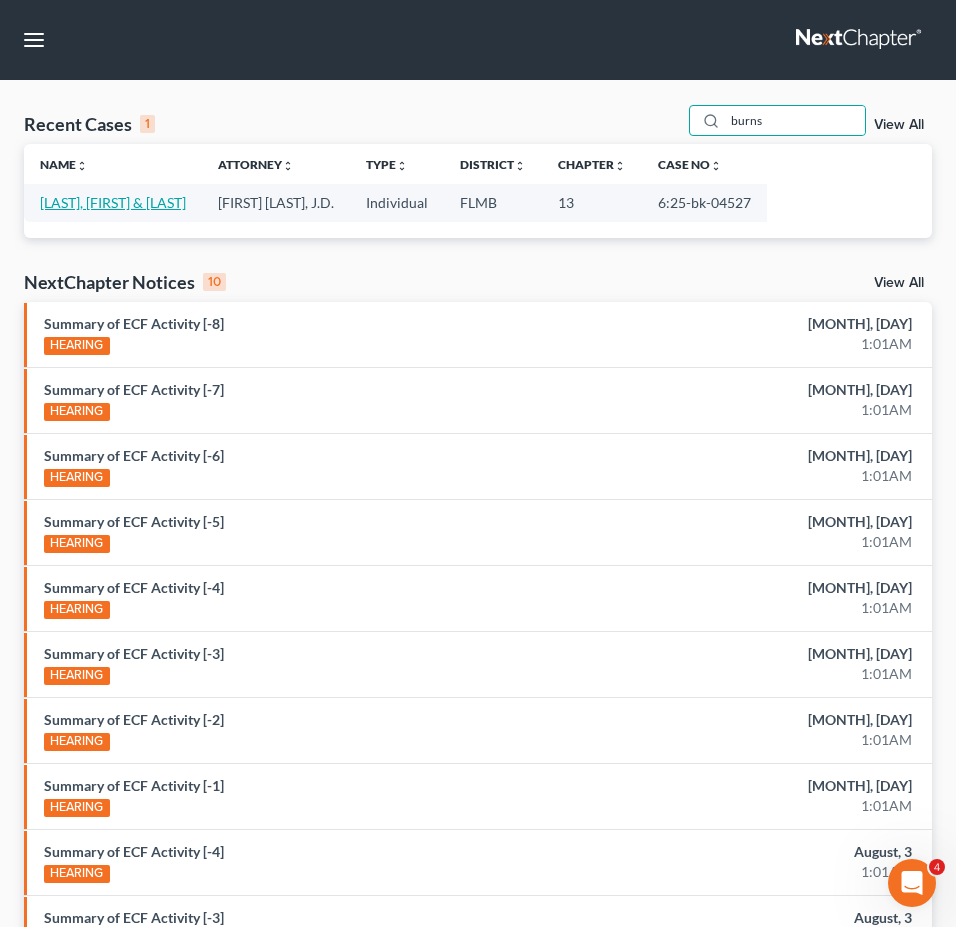 click on "[LAST], [FIRST] & [LAST]" at bounding box center [113, 202] 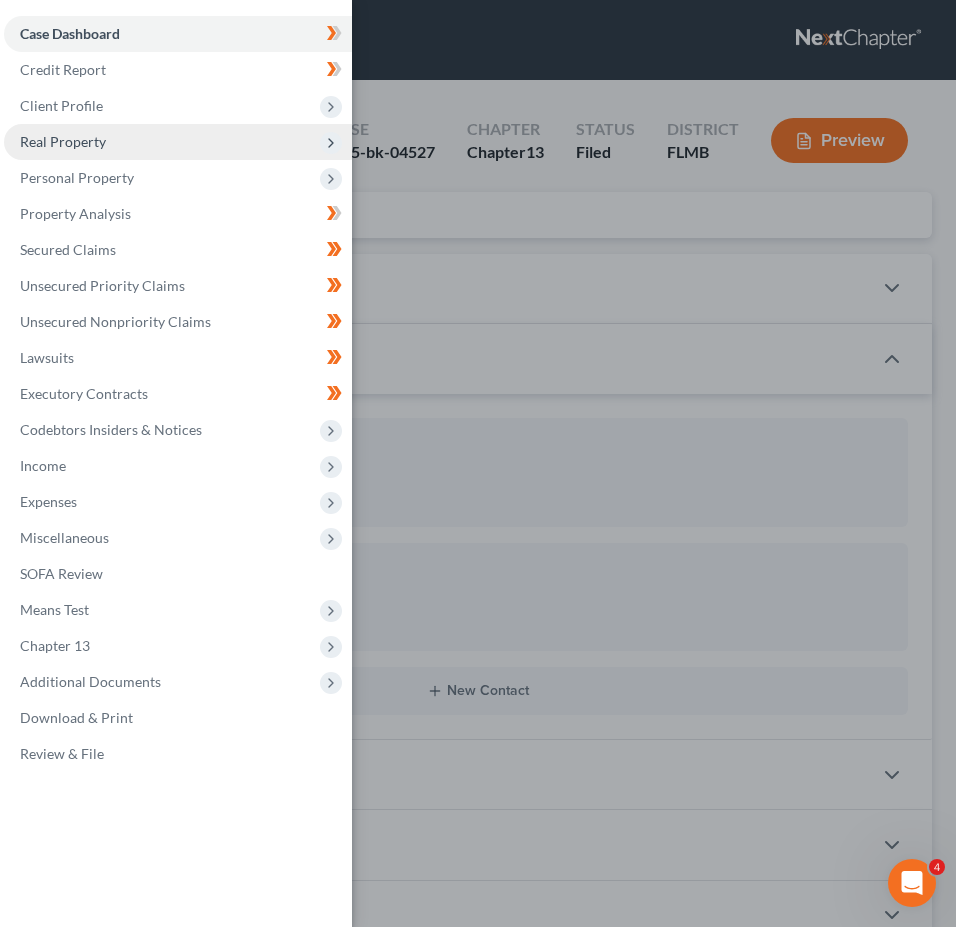 drag, startPoint x: 133, startPoint y: 142, endPoint x: 138, endPoint y: 178, distance: 36.345562 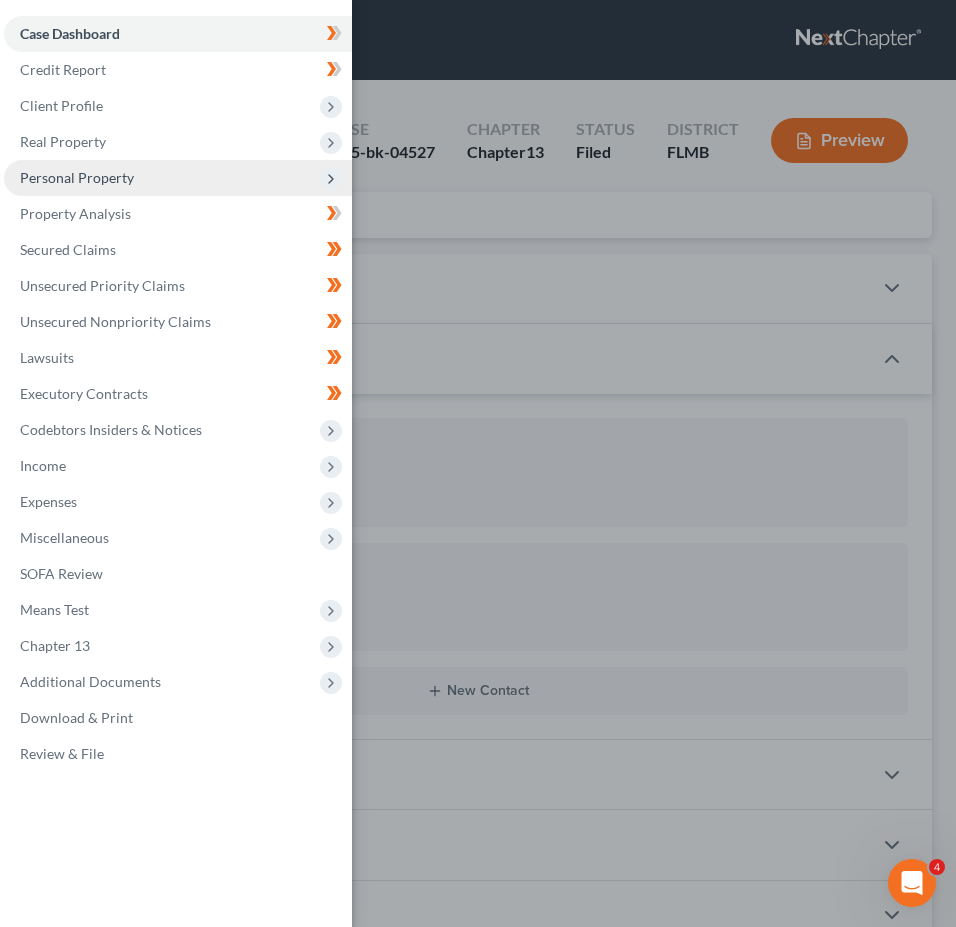 click on "Real Property" at bounding box center (178, 142) 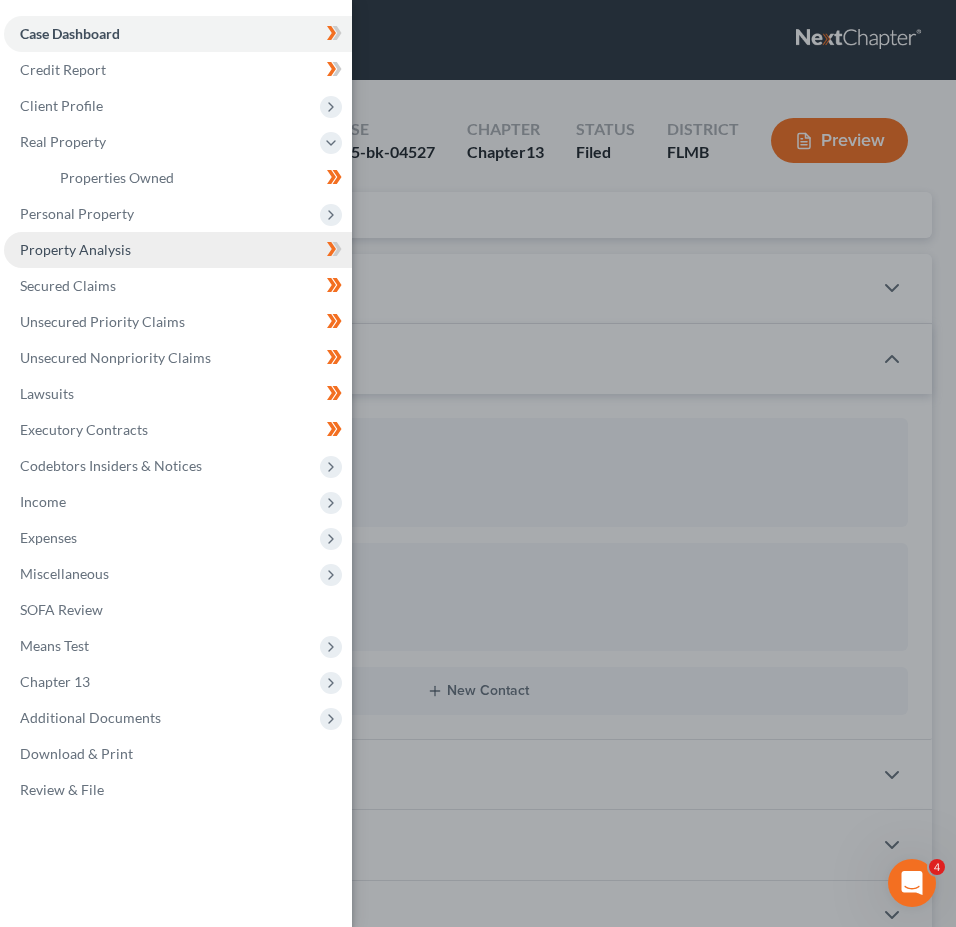 click on "Property Analysis" at bounding box center [75, 249] 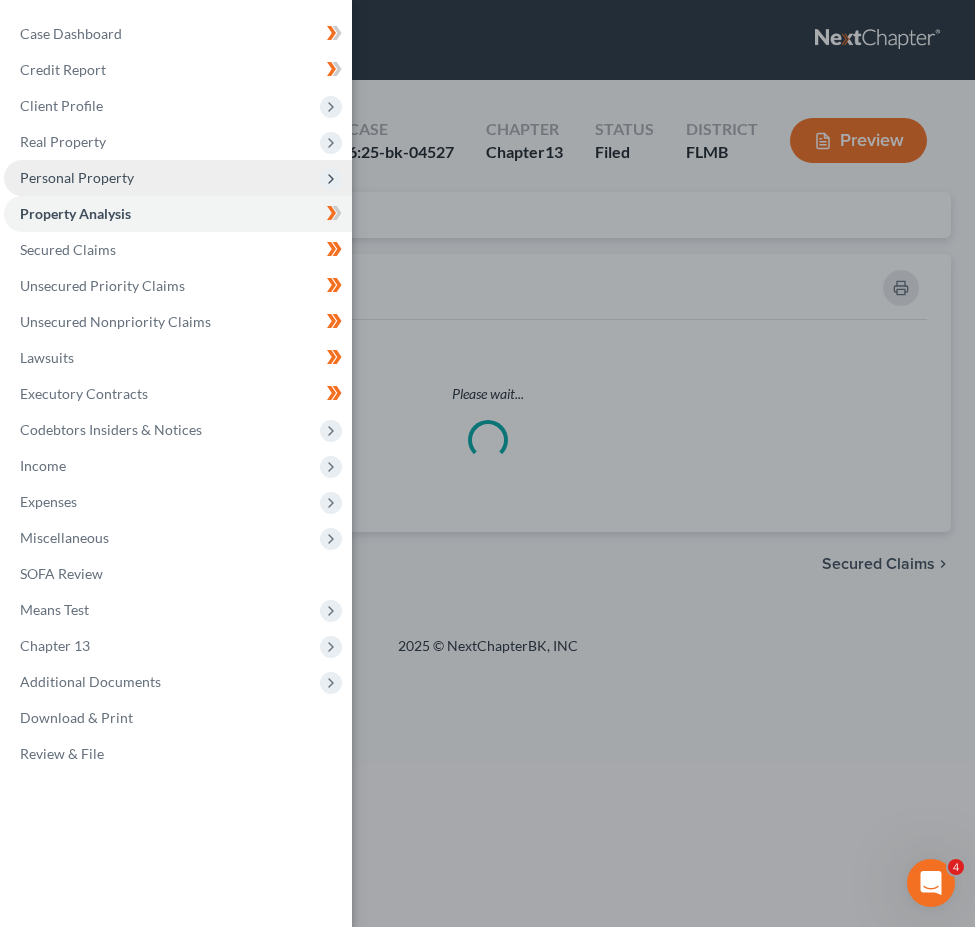 click on "Property Analysis" at bounding box center [75, 213] 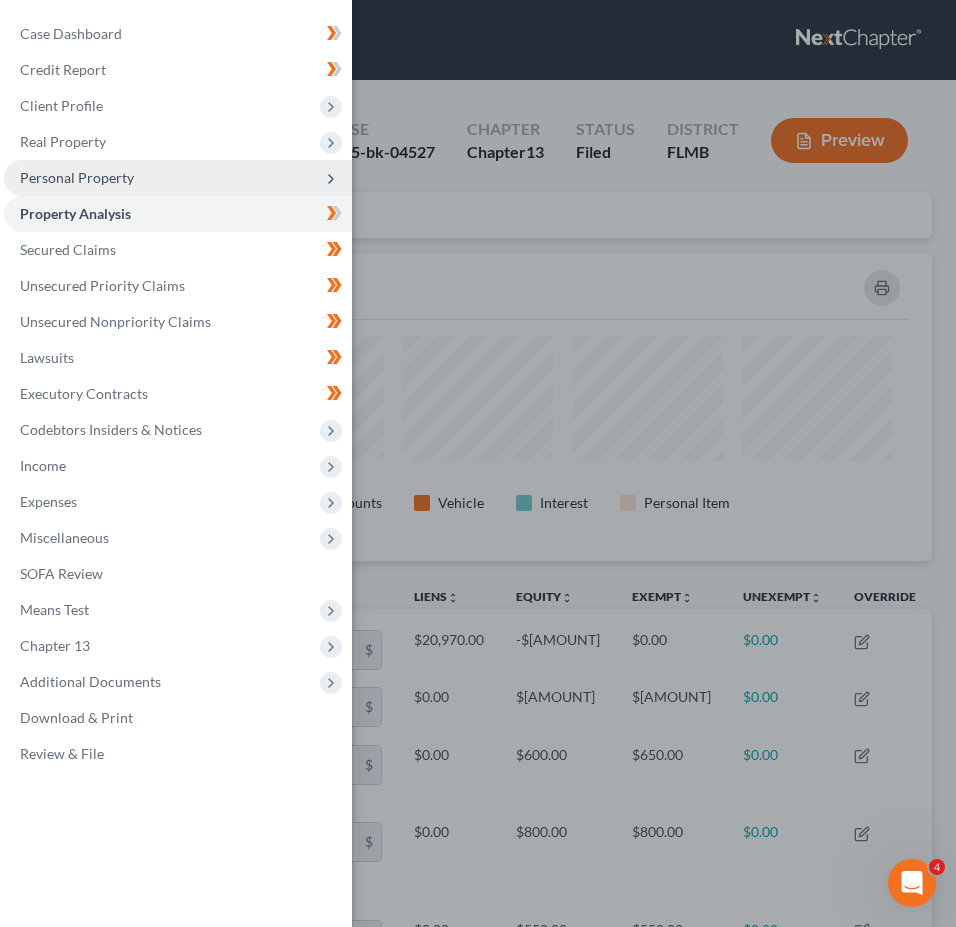 scroll, scrollTop: 999693, scrollLeft: 999092, axis: both 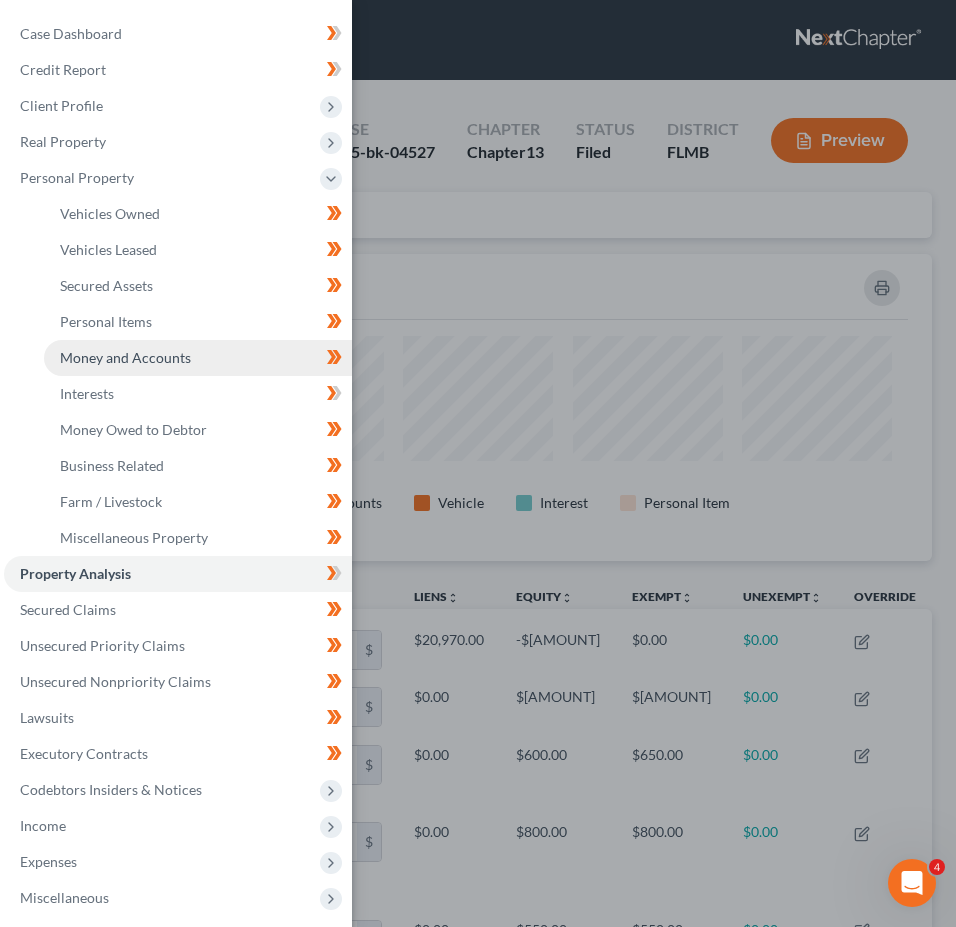 click on "Money and Accounts" at bounding box center [125, 357] 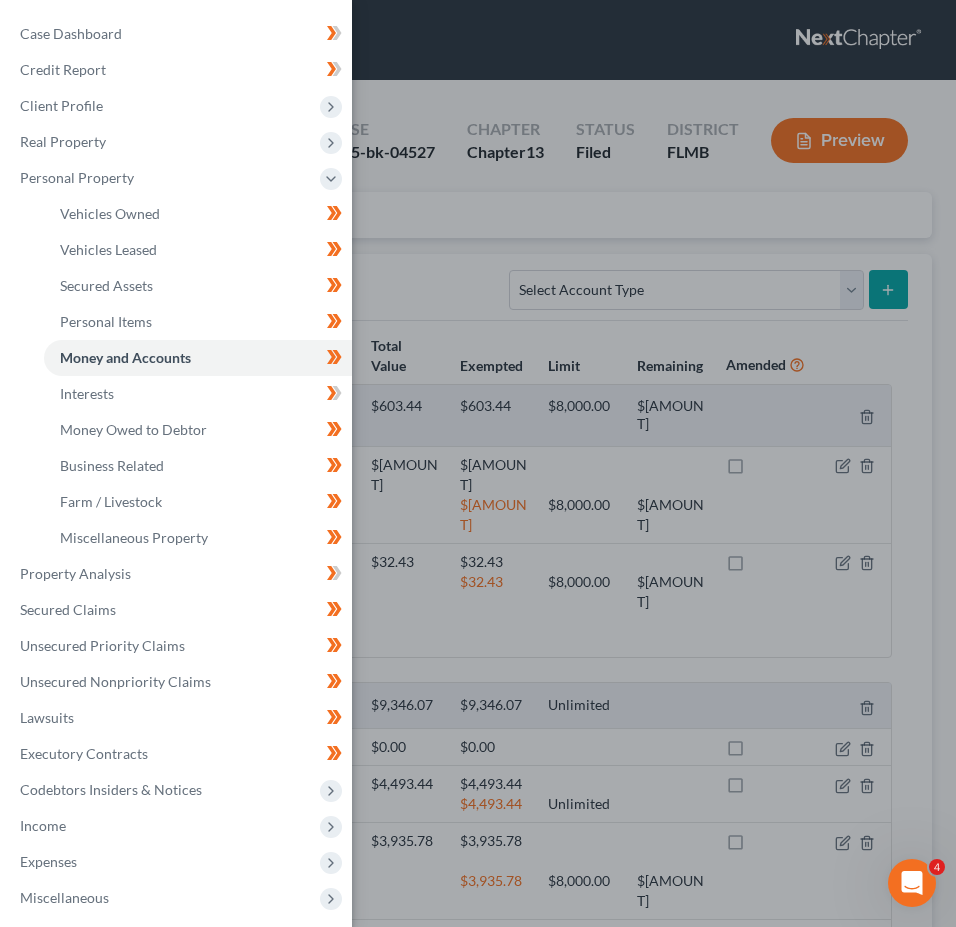 click on "Case Dashboard
Payments
Invoices
Payments
Payments
Credit Report
Client Profile" at bounding box center [478, 463] 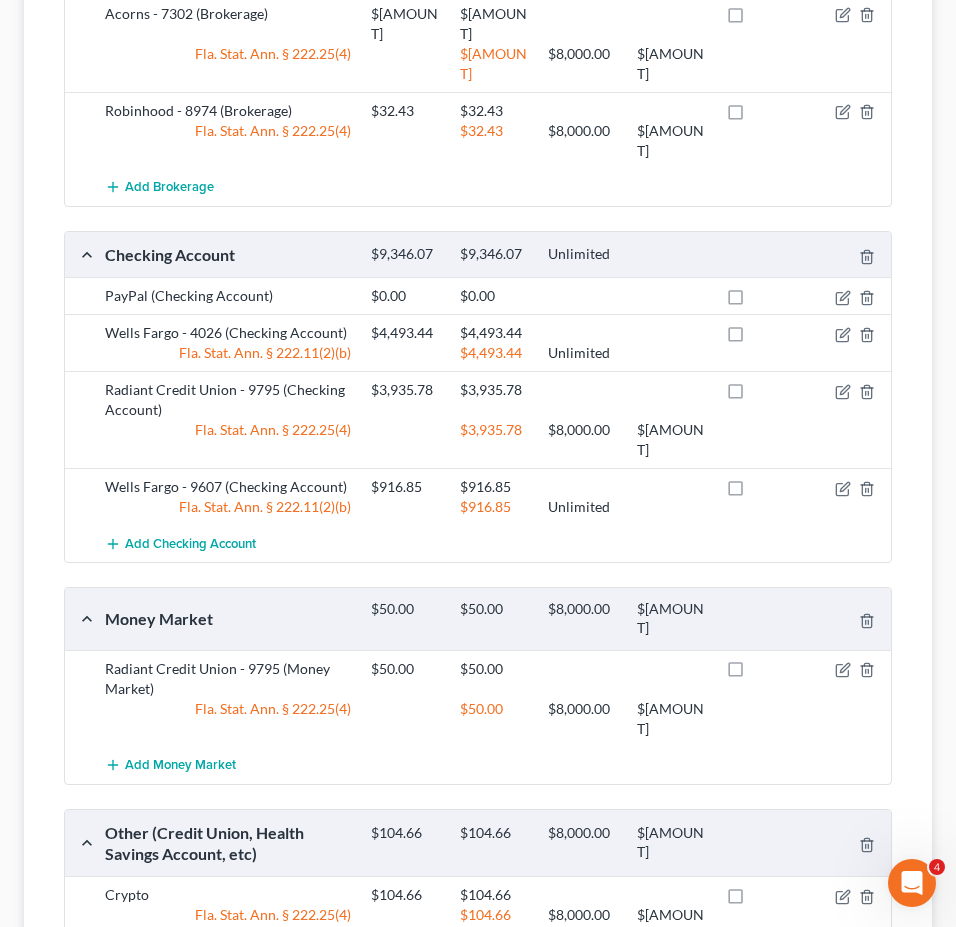 scroll, scrollTop: 101, scrollLeft: 0, axis: vertical 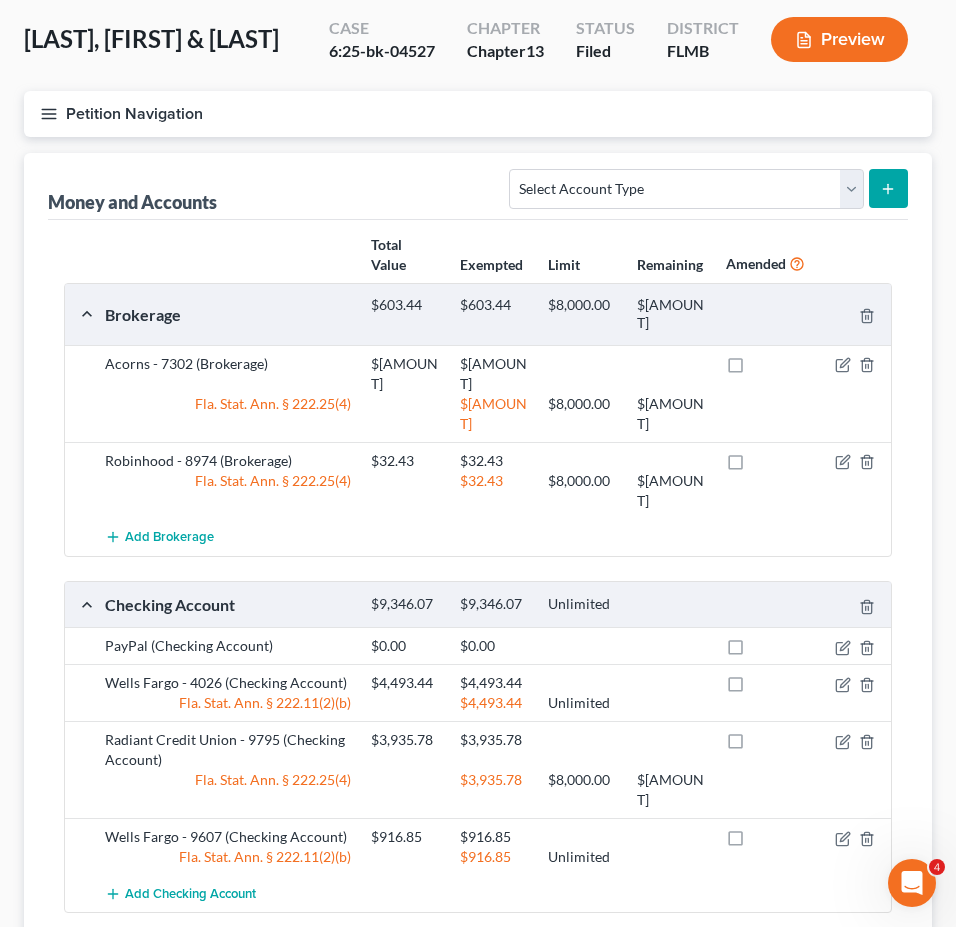click on "Petition Navigation" at bounding box center [478, 114] 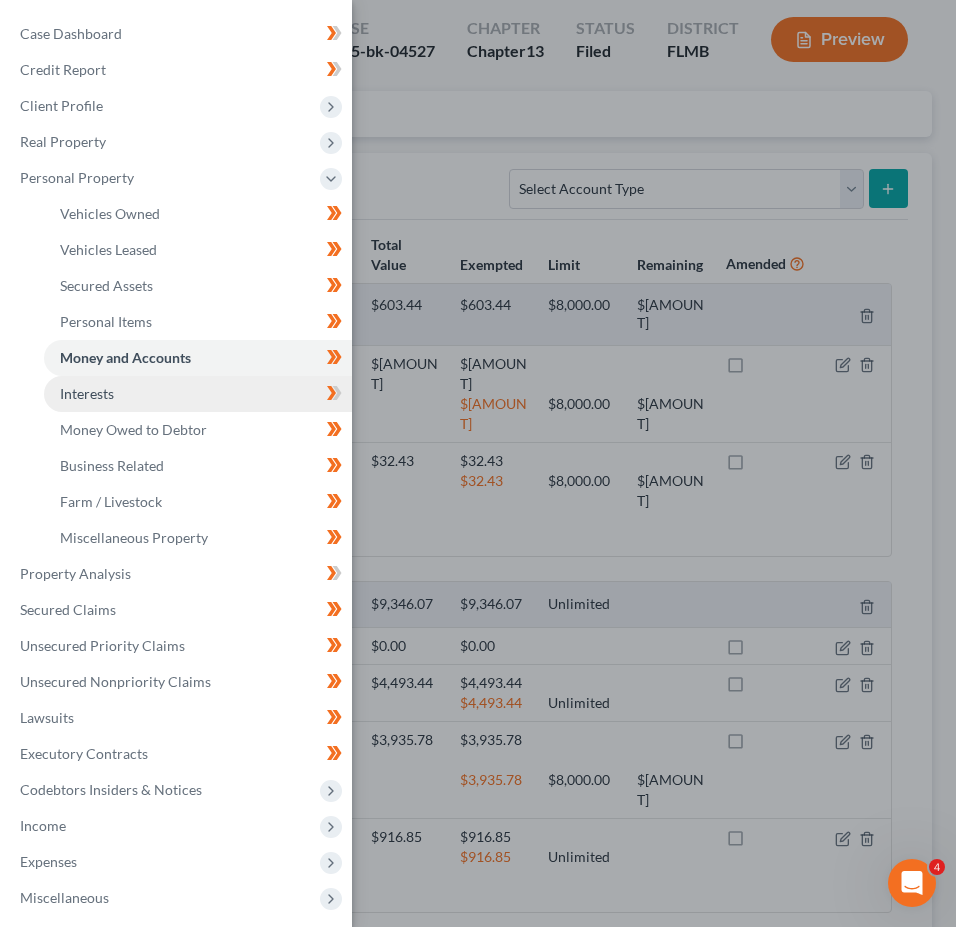 click on "Interests" at bounding box center [198, 394] 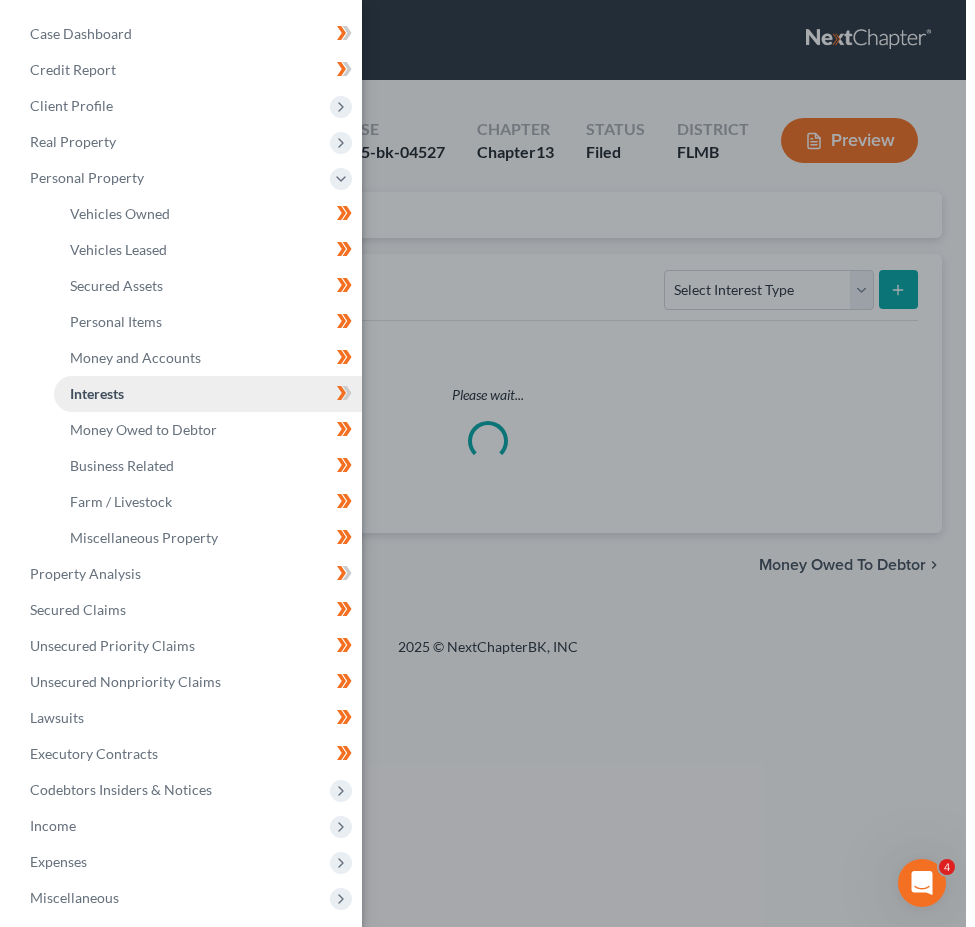scroll, scrollTop: 0, scrollLeft: 0, axis: both 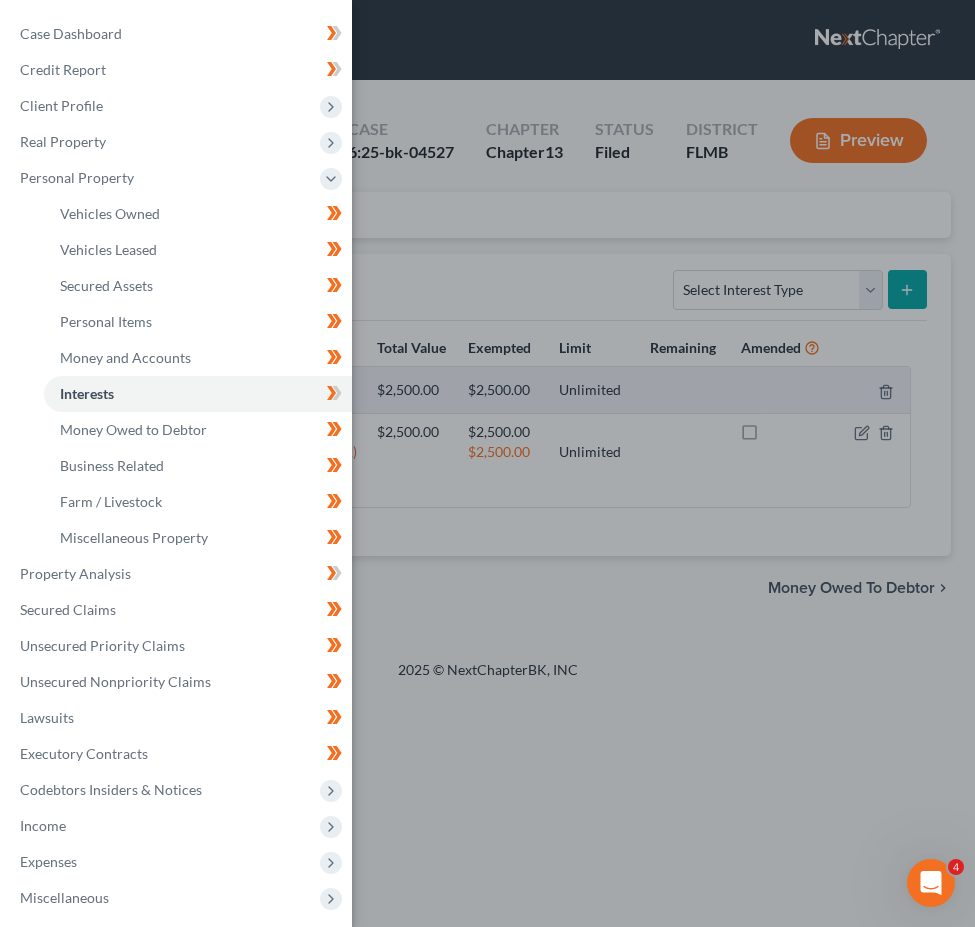 click on "Case Dashboard
Payments
Invoices
Payments
Payments
Credit Report
Client Profile" at bounding box center [487, 463] 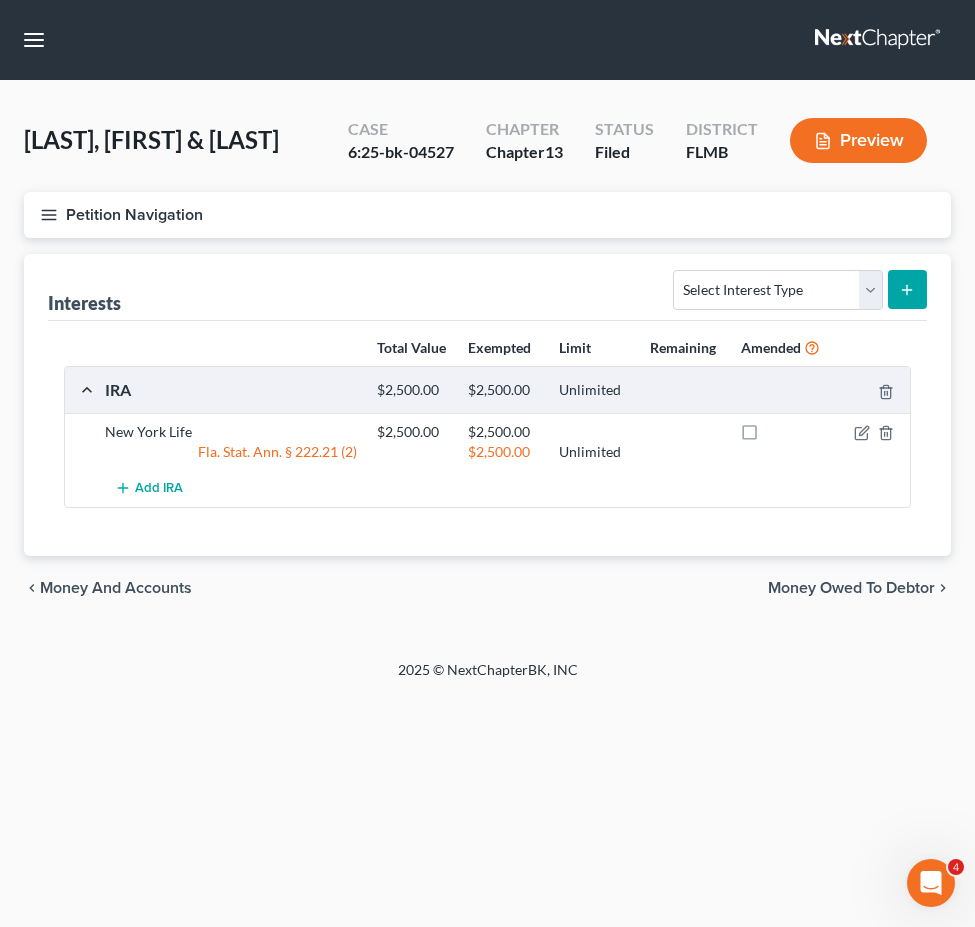click 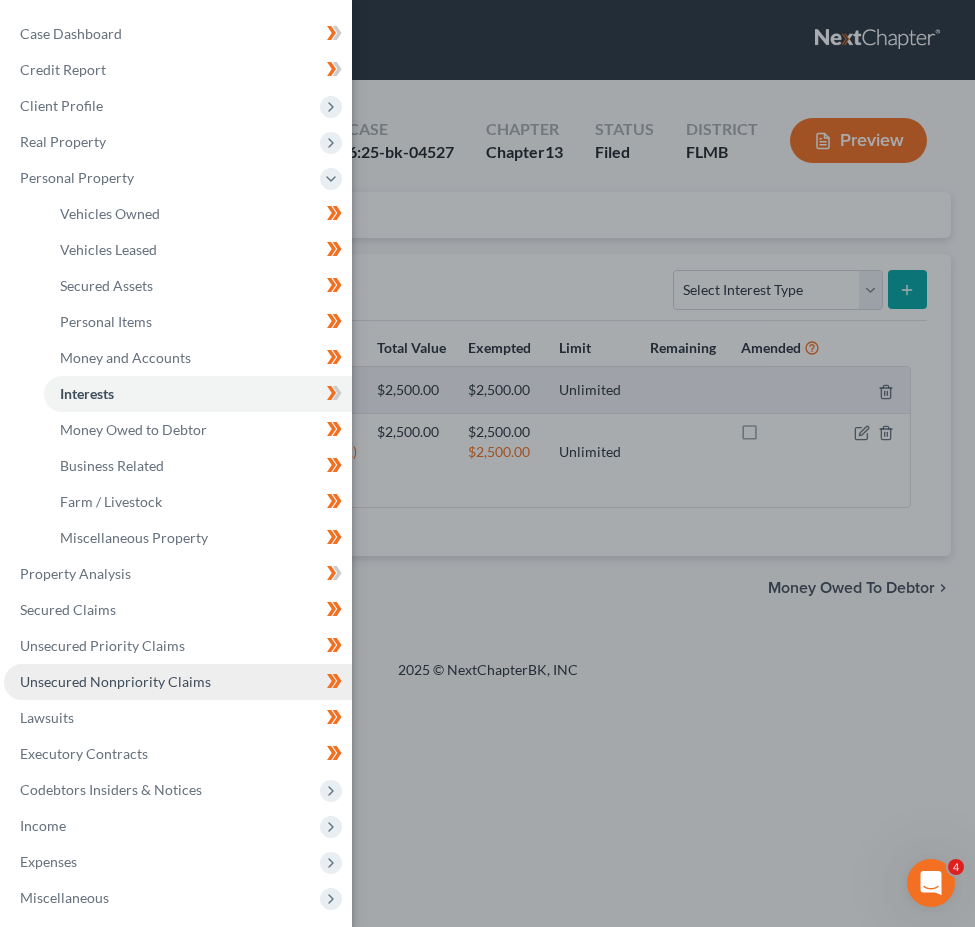 scroll, scrollTop: 125, scrollLeft: 0, axis: vertical 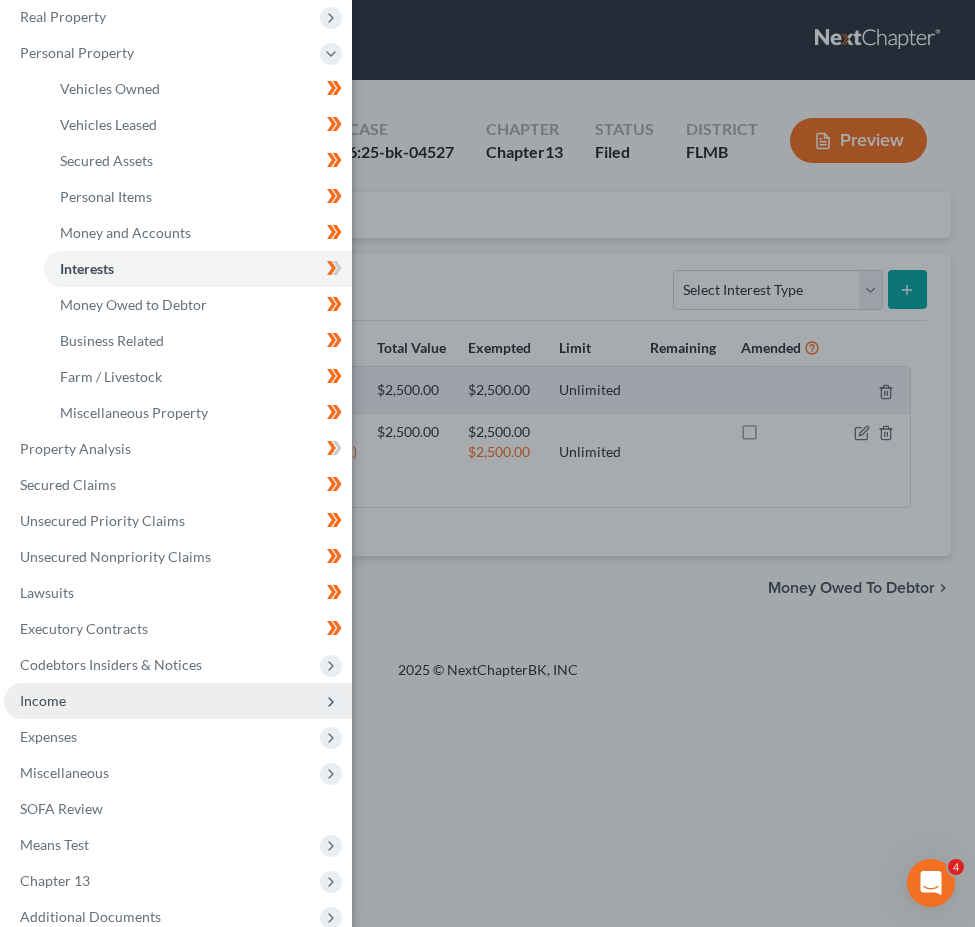 click on "Income" at bounding box center (178, 701) 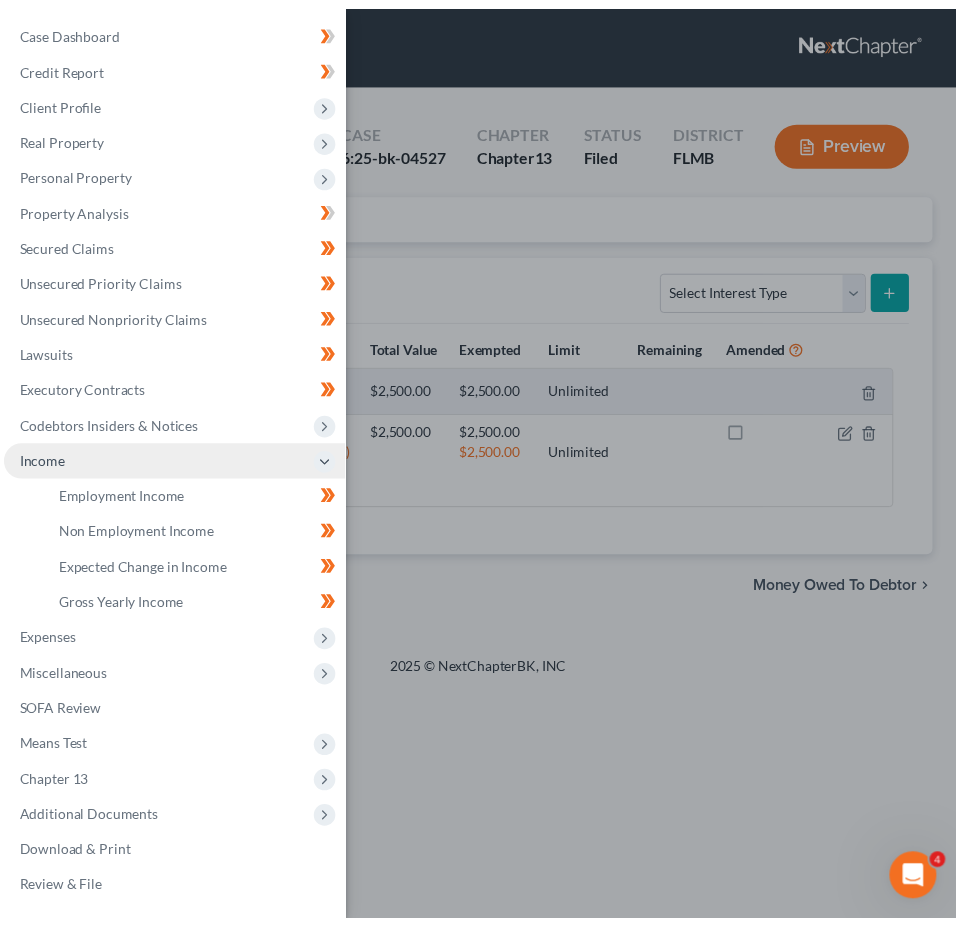 scroll, scrollTop: 5, scrollLeft: 0, axis: vertical 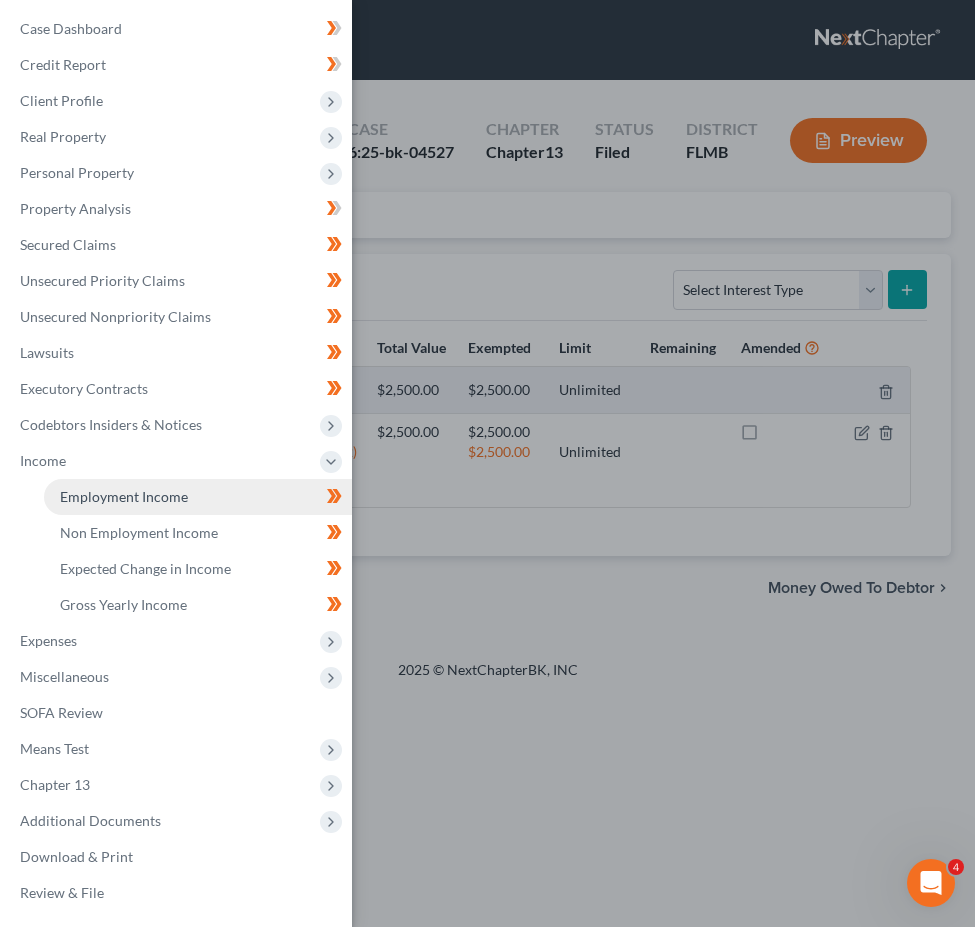 click on "Employment Income" at bounding box center [124, 496] 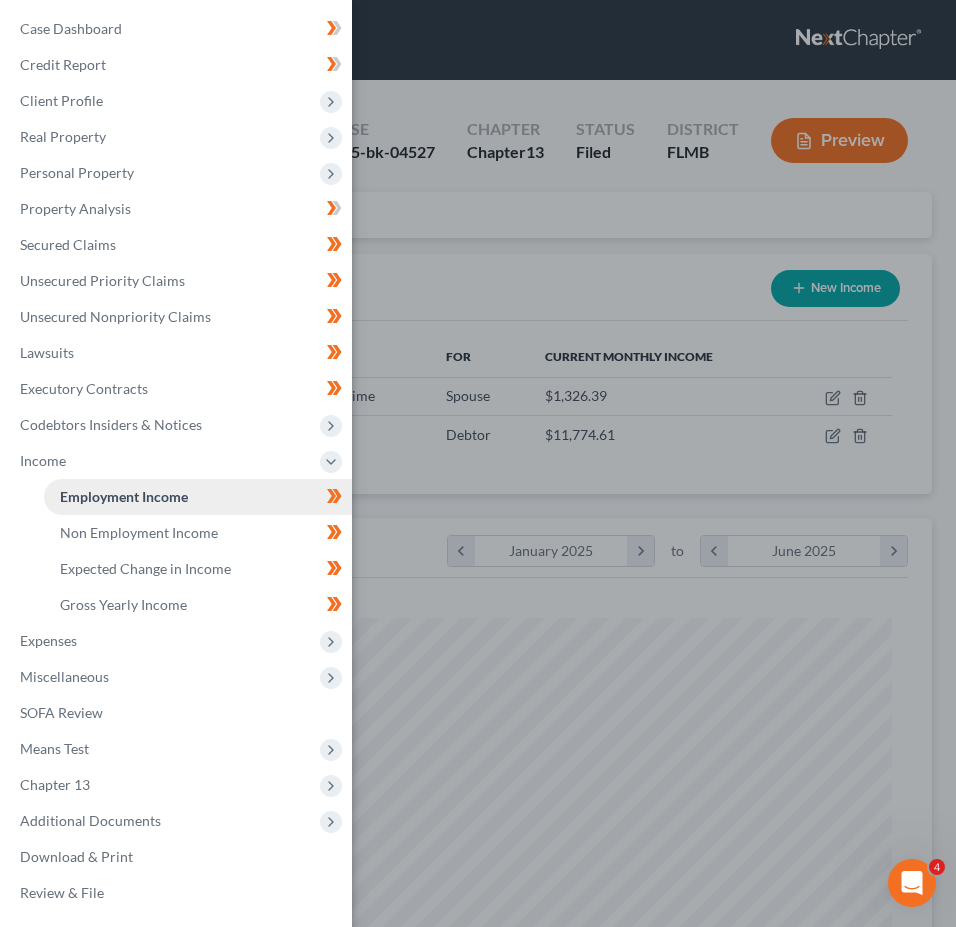 scroll, scrollTop: 999586, scrollLeft: 999132, axis: both 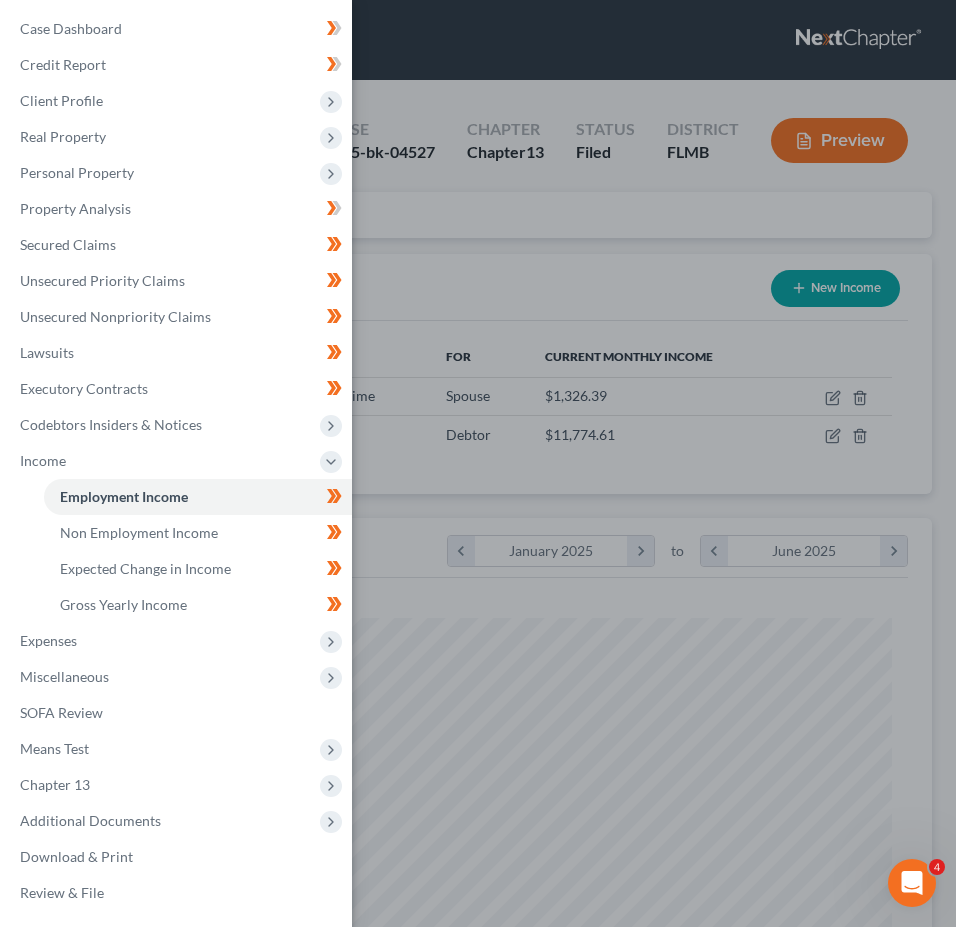 click on "Case Dashboard
Payments
Invoices
Payments
Payments
Credit Report
Client Profile" at bounding box center [478, 463] 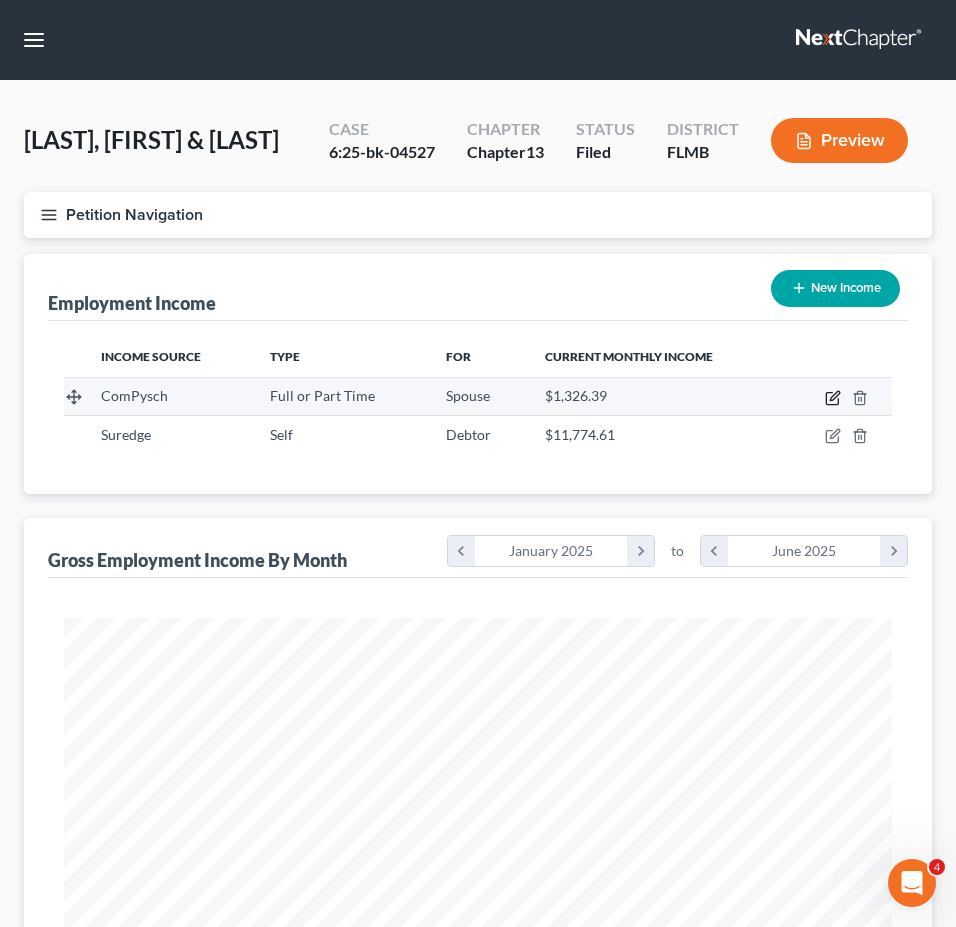click 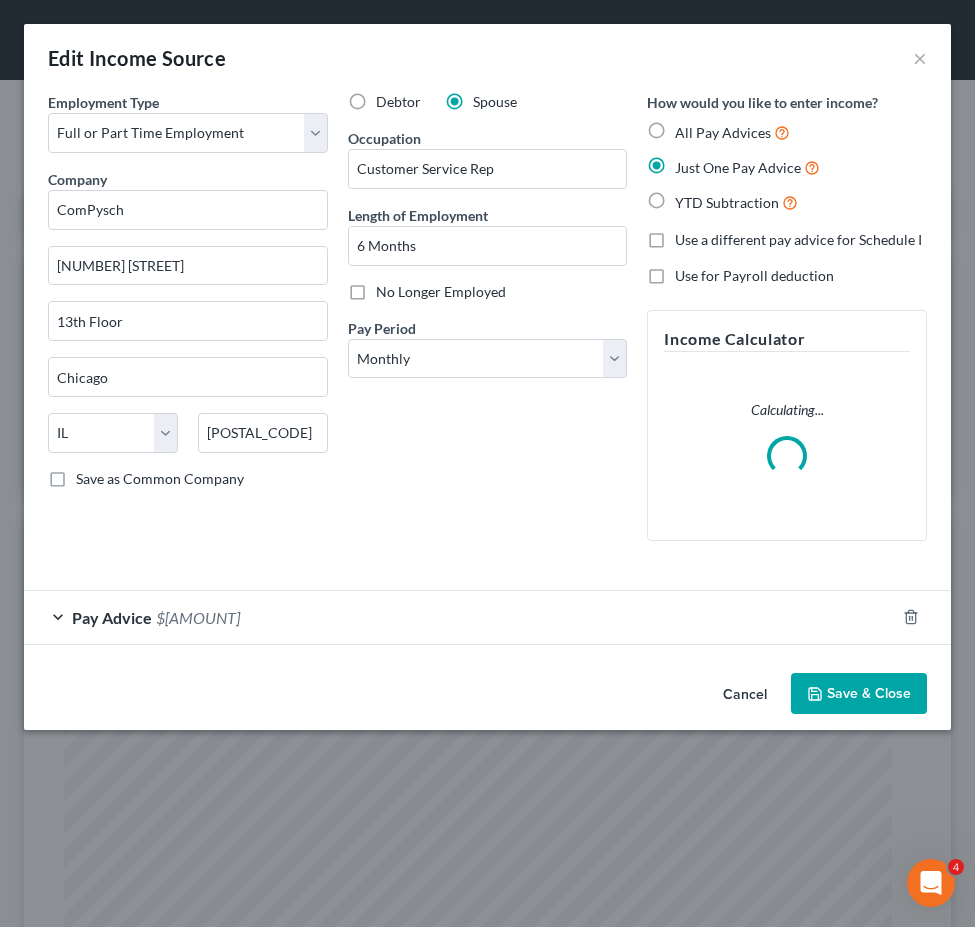 scroll, scrollTop: 999577, scrollLeft: 999113, axis: both 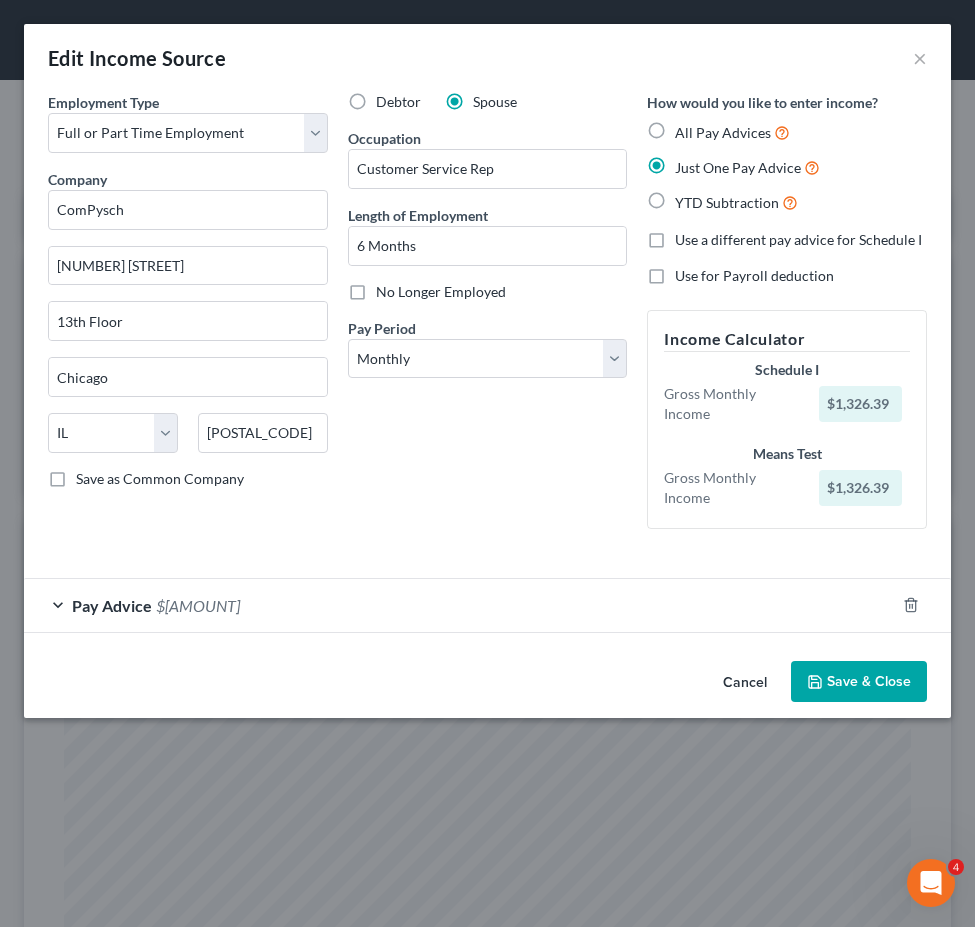 click on "Pay Advice $[AMOUNT]" at bounding box center [459, 605] 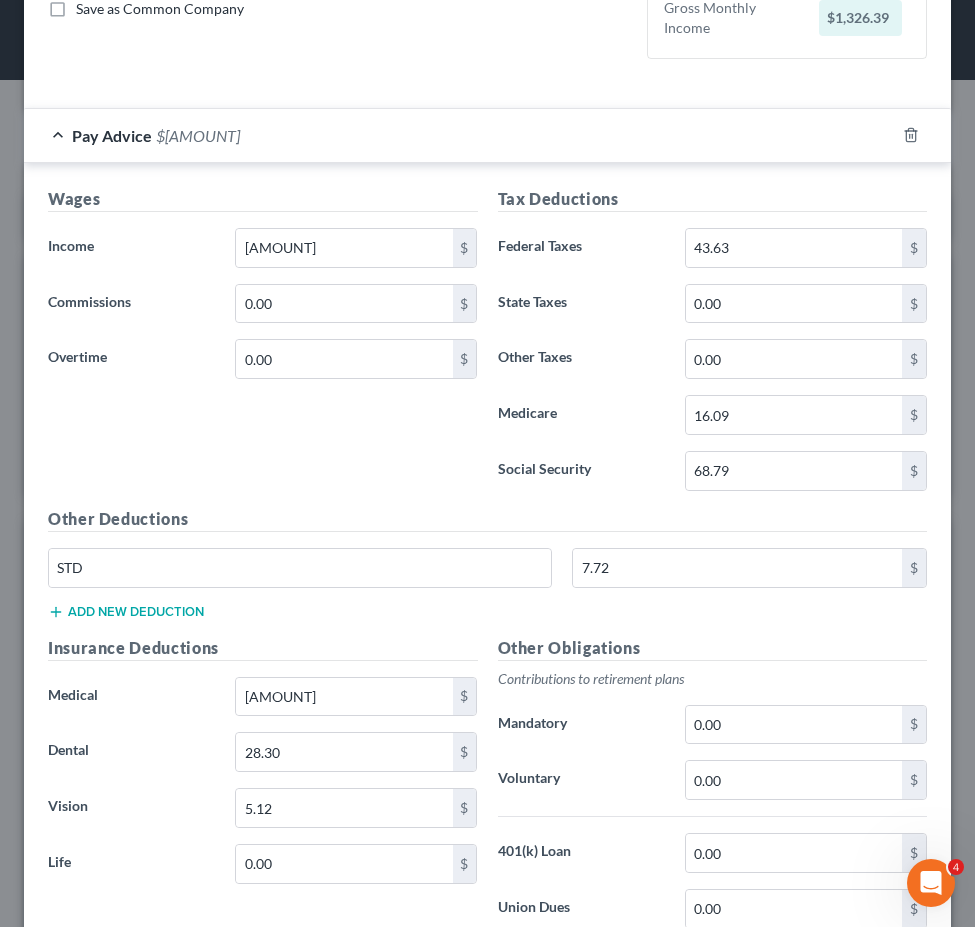 scroll, scrollTop: 500, scrollLeft: 0, axis: vertical 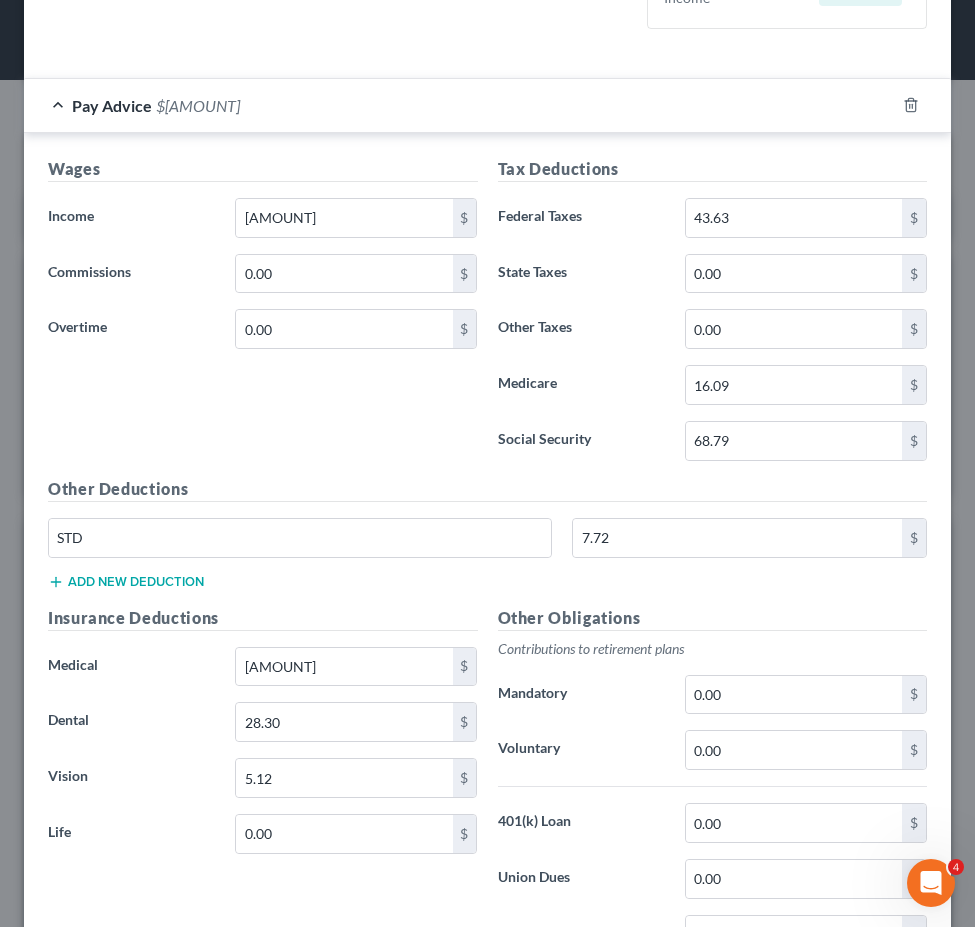 click on "Wages
Income
*
[AMOUNT] $ Commissions 0.00 $ Overtime 0.00 $" at bounding box center [263, 317] 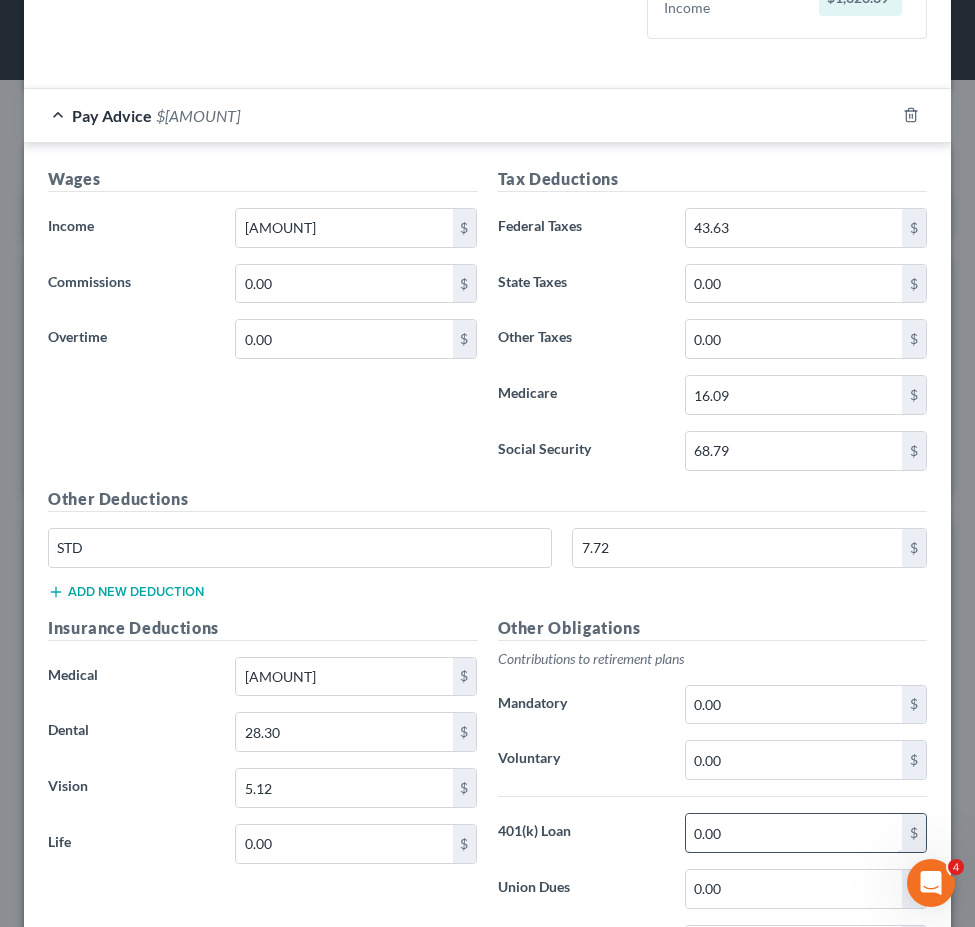 scroll, scrollTop: 475, scrollLeft: 0, axis: vertical 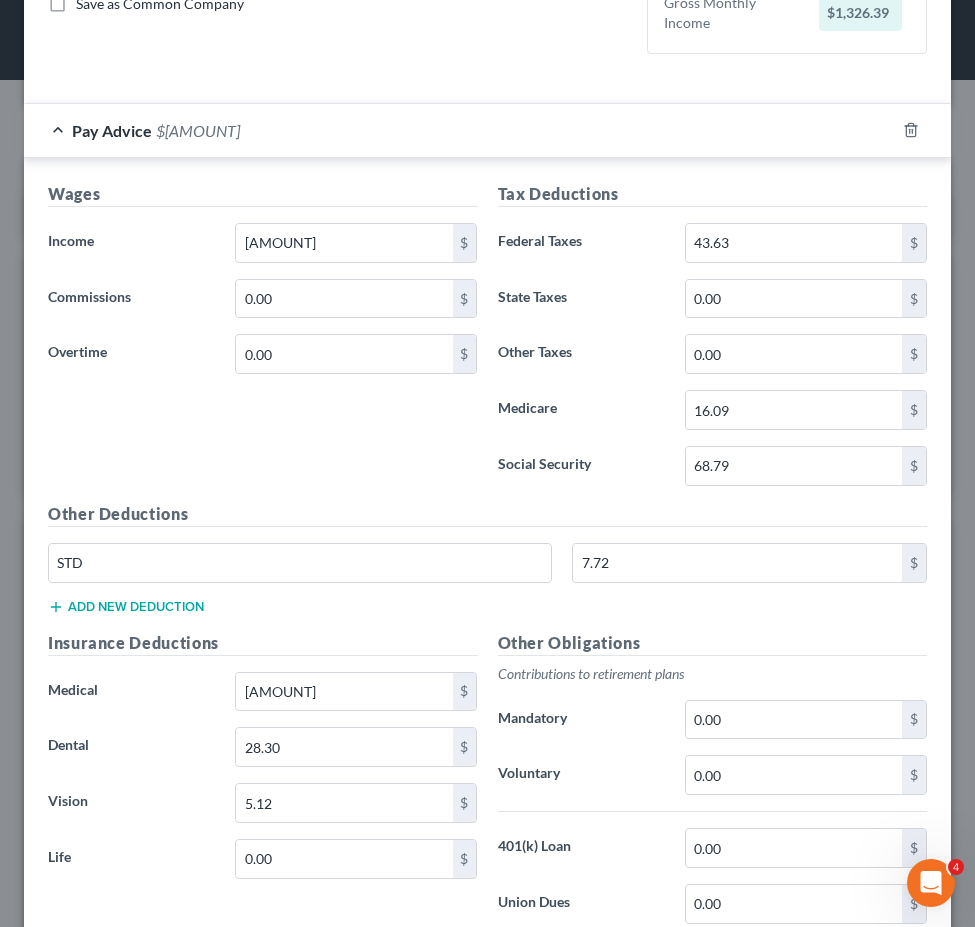 click on "Pay Advice $[AMOUNT]" at bounding box center (459, 130) 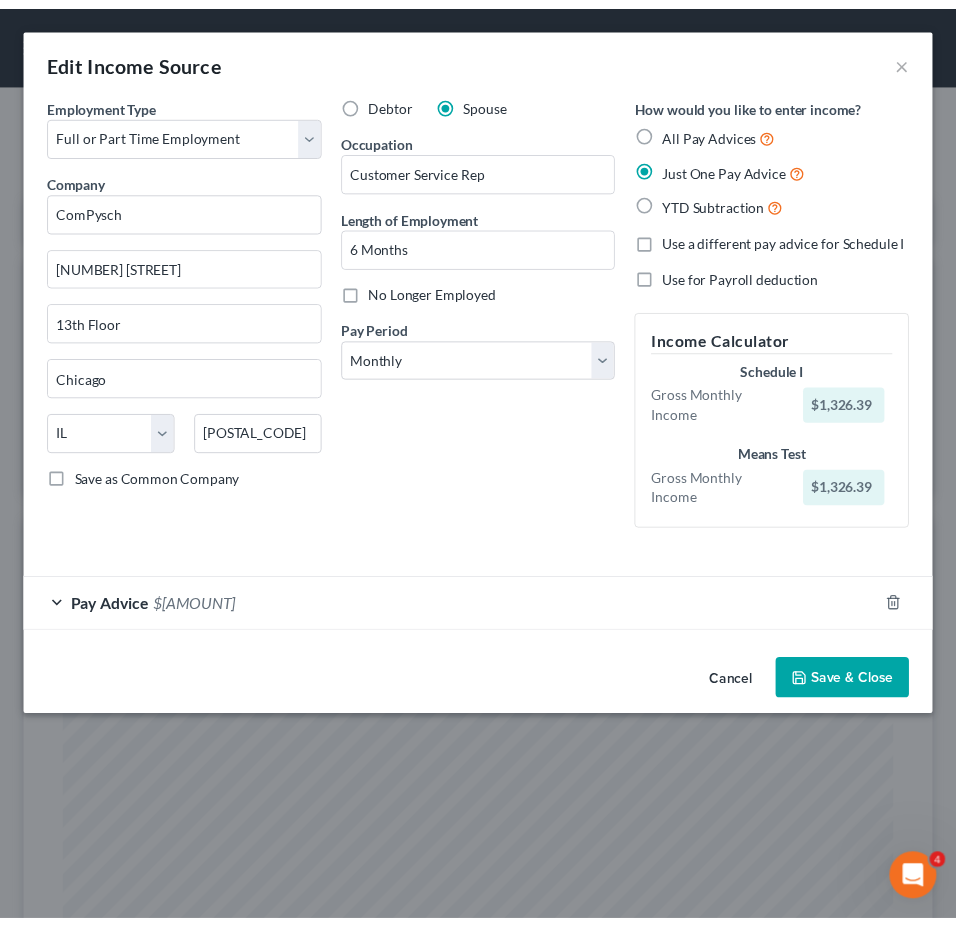 scroll, scrollTop: 0, scrollLeft: 0, axis: both 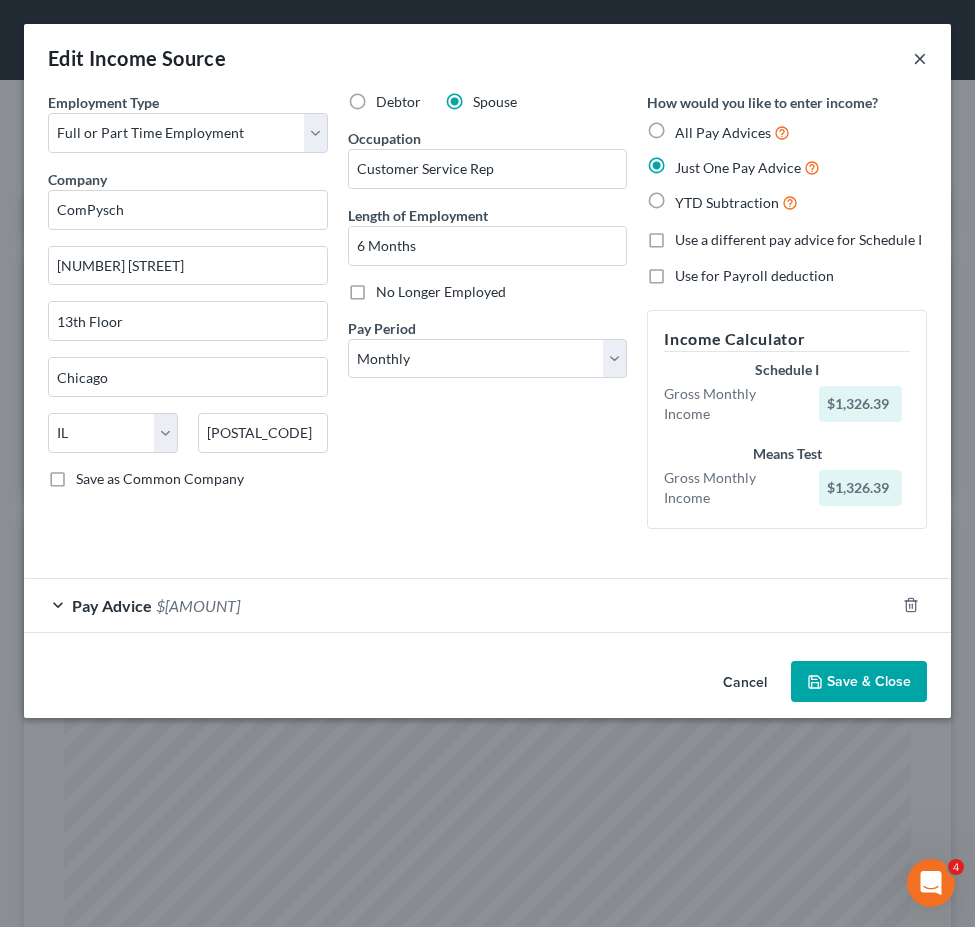 click on "×" at bounding box center [920, 58] 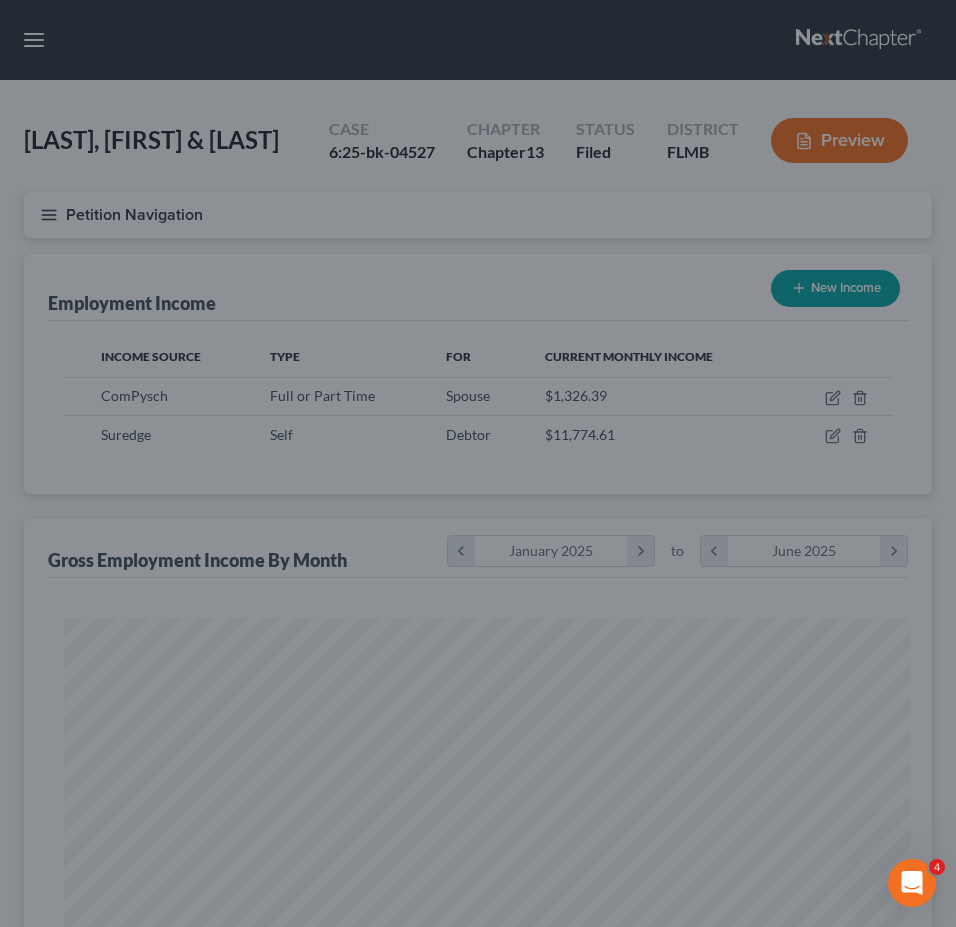 scroll, scrollTop: 414, scrollLeft: 868, axis: both 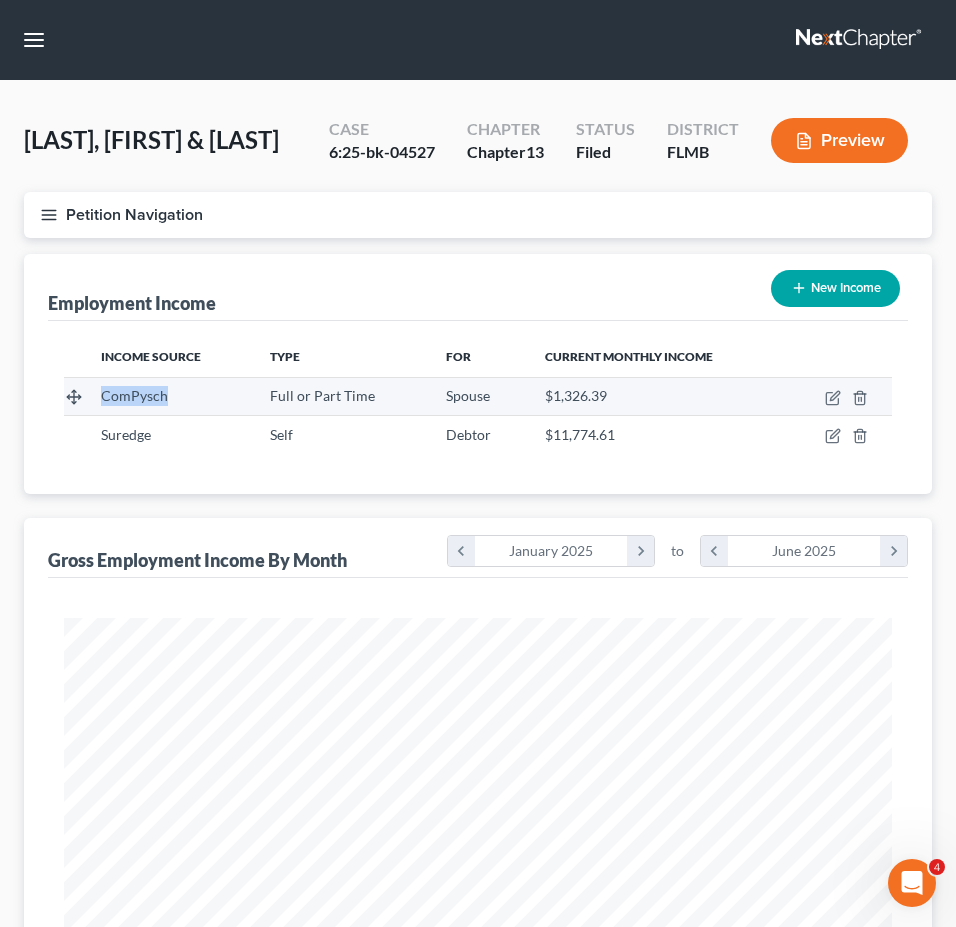 drag, startPoint x: 186, startPoint y: 393, endPoint x: 93, endPoint y: 394, distance: 93.00538 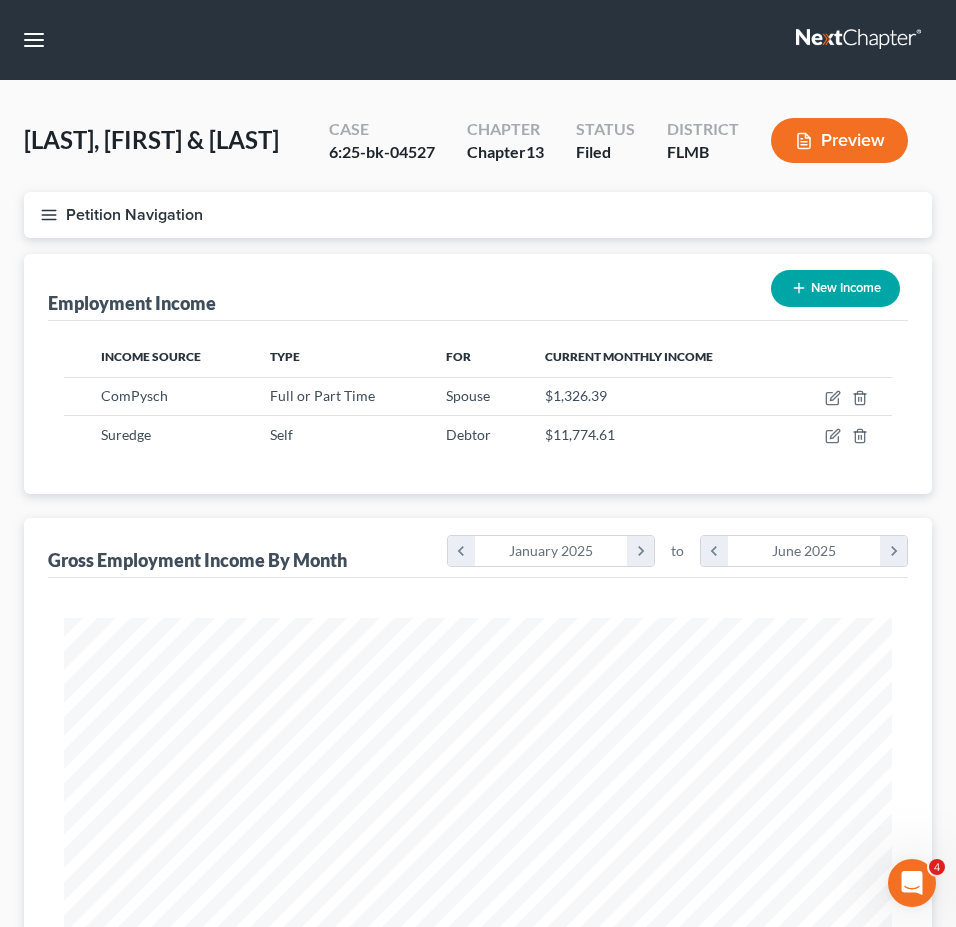 click on "Income Source
Type
For
Current Monthly Income
ComPysch
Full or Part Time
Spouse
$[AMOUNT]
Suredge
Self
Debtor
$[AMOUNT]" at bounding box center (478, 407) 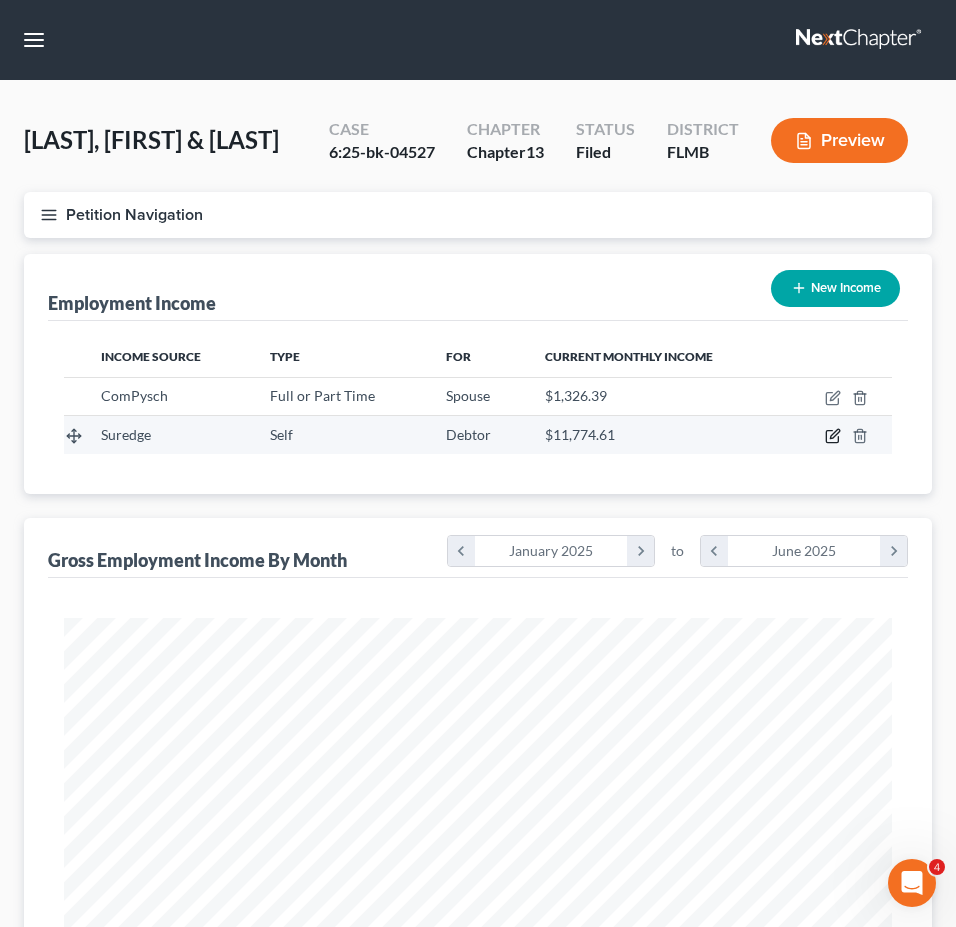 click 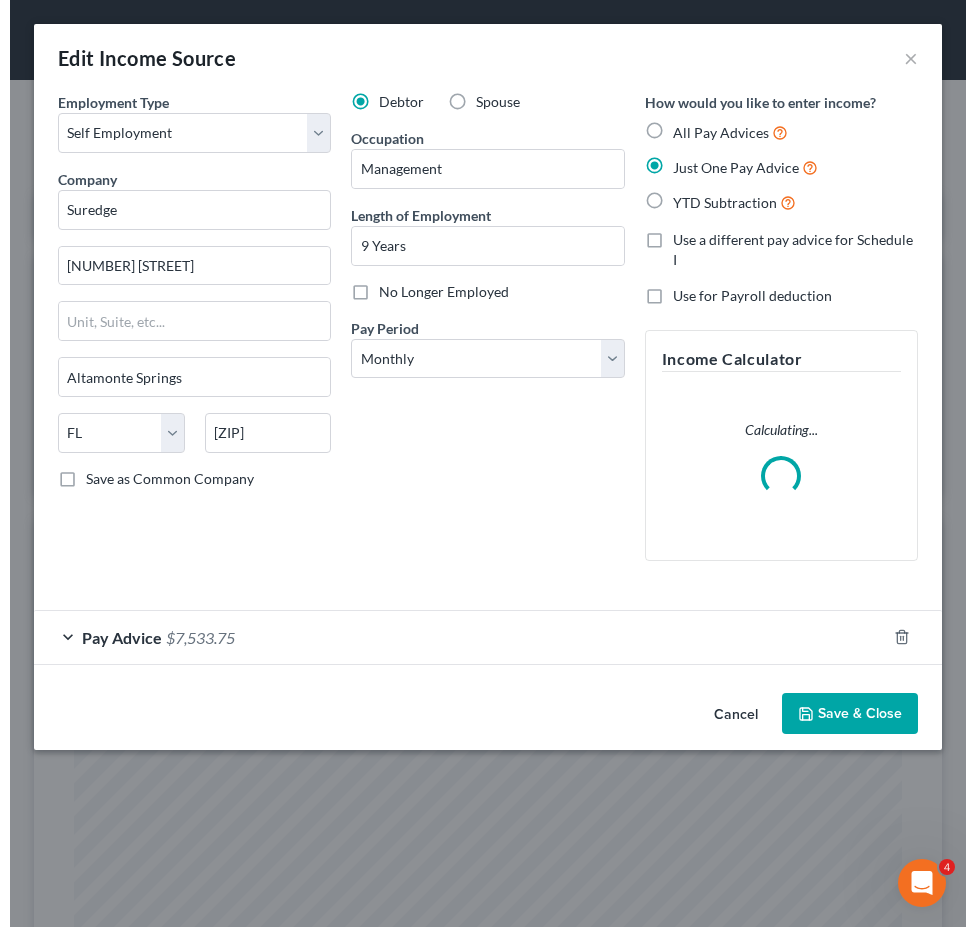 scroll, scrollTop: 999577, scrollLeft: 999113, axis: both 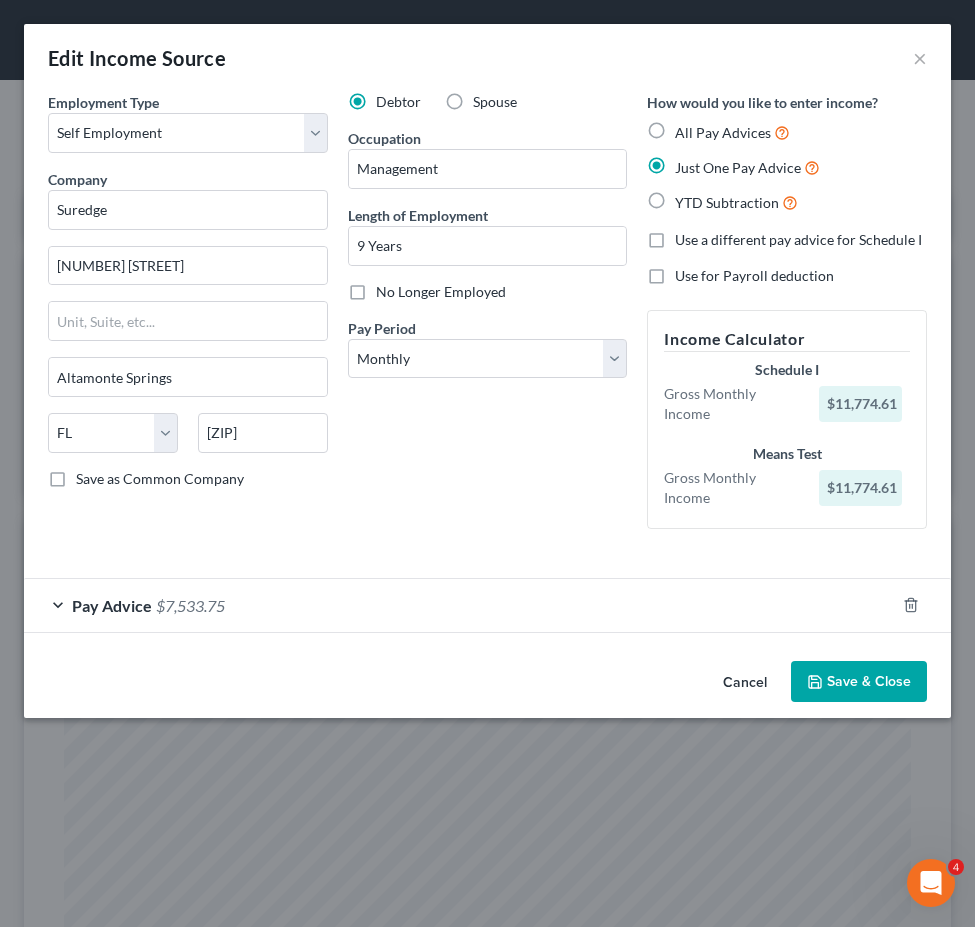 drag, startPoint x: 415, startPoint y: 466, endPoint x: 512, endPoint y: 506, distance: 104.92378 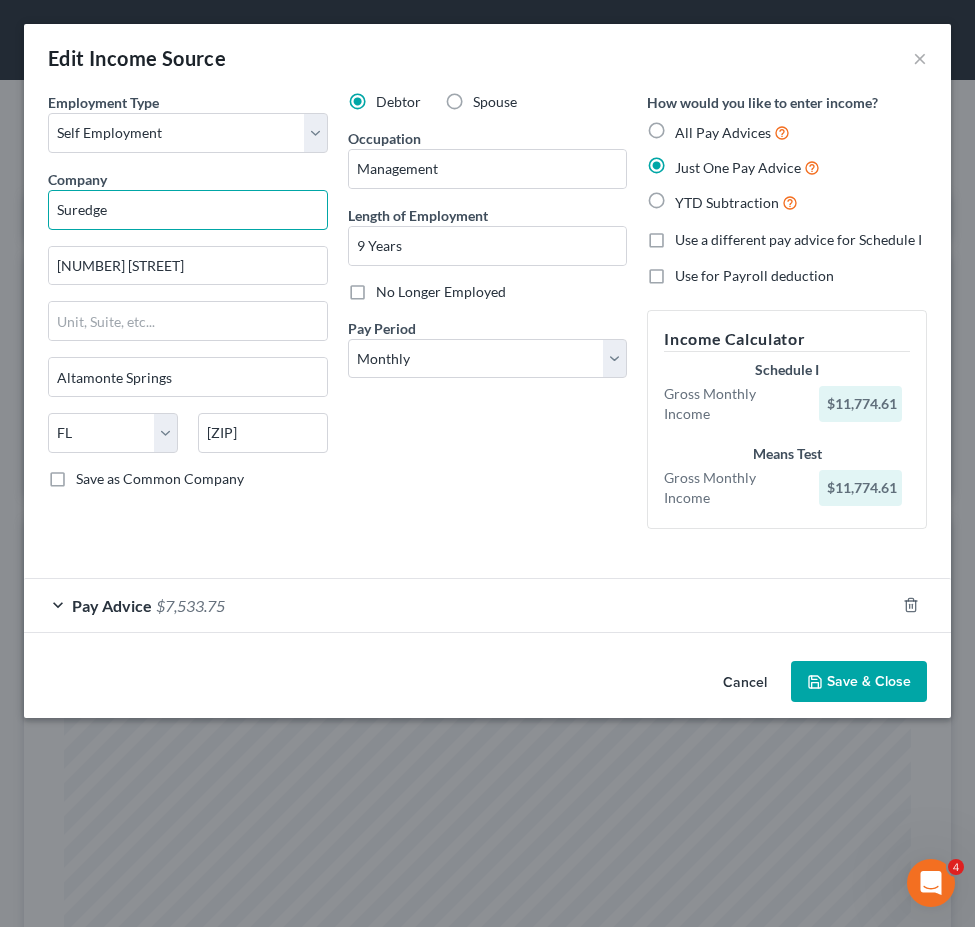 drag, startPoint x: 162, startPoint y: 210, endPoint x: 60, endPoint y: 218, distance: 102.31325 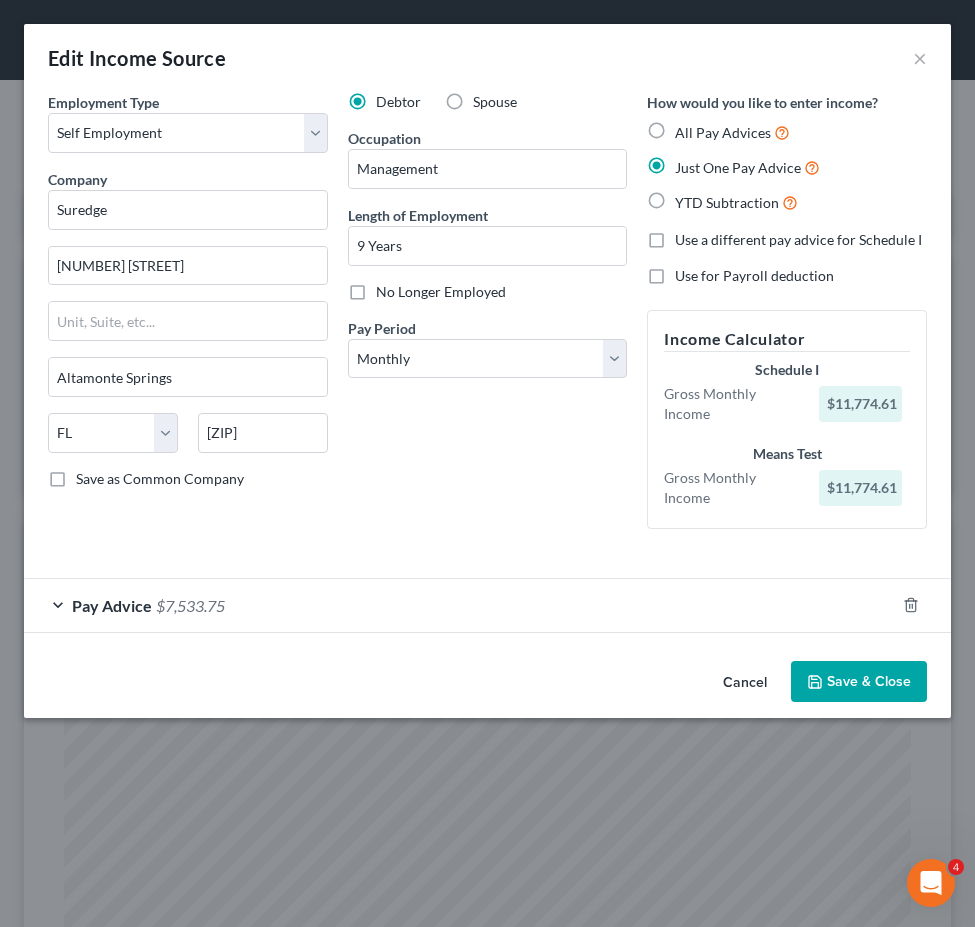 drag, startPoint x: 689, startPoint y: 60, endPoint x: 893, endPoint y: 55, distance: 204.06126 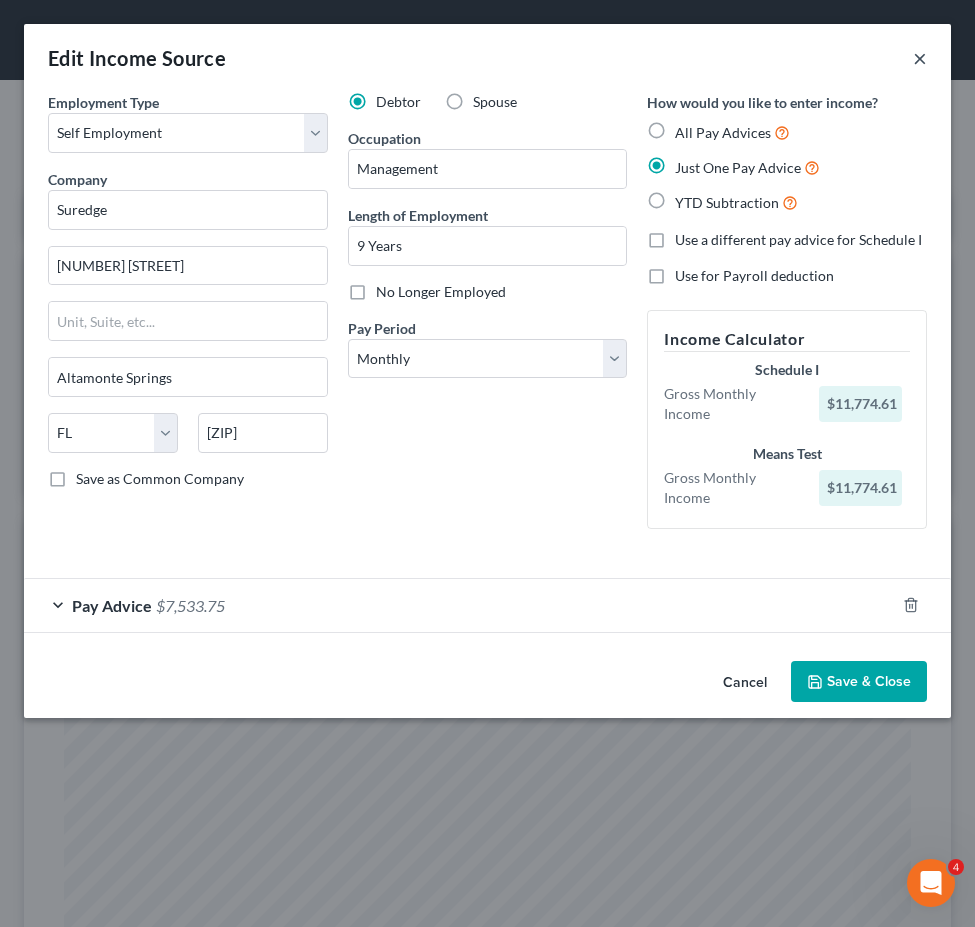 click on "×" at bounding box center [920, 58] 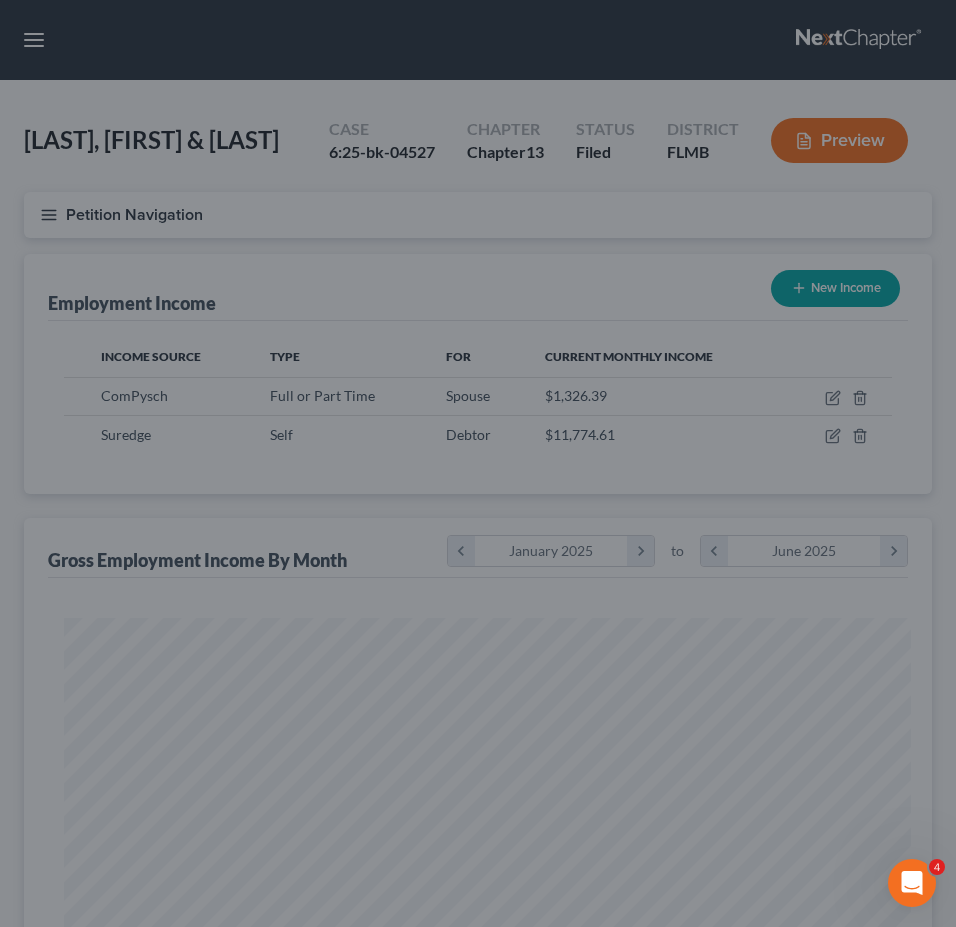 scroll, scrollTop: 414, scrollLeft: 868, axis: both 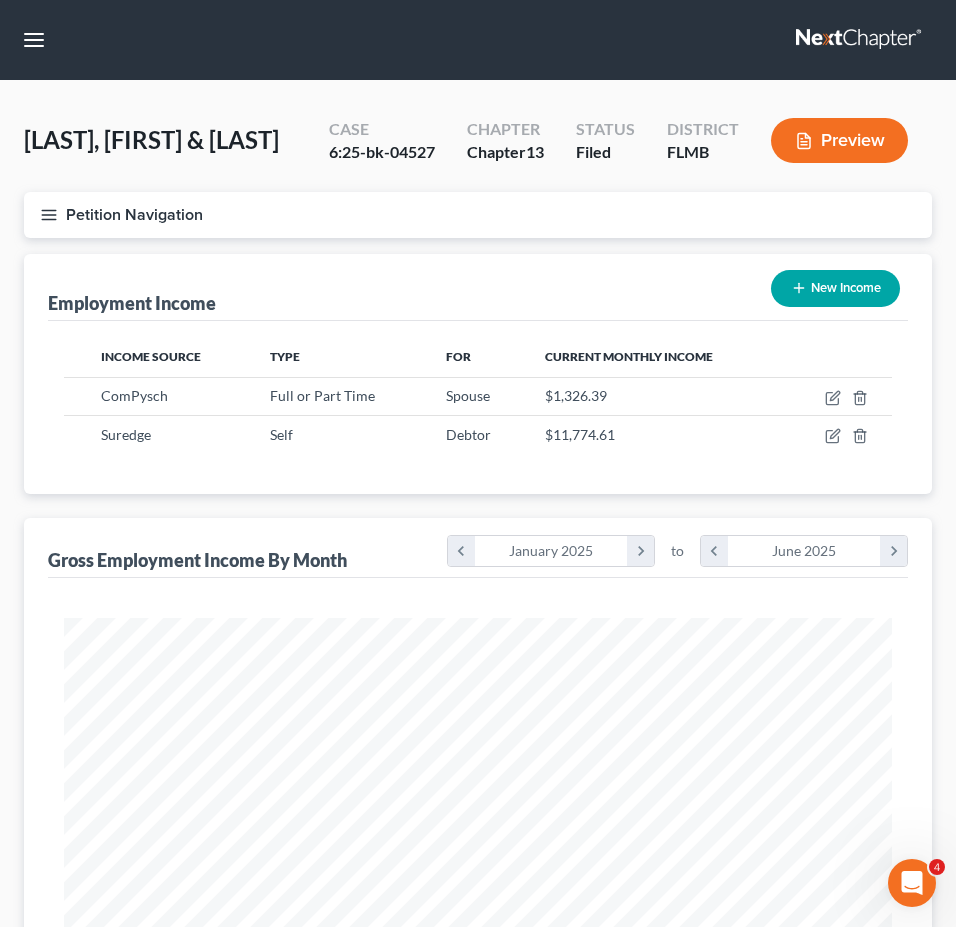 click on "Petition Navigation" at bounding box center (478, 215) 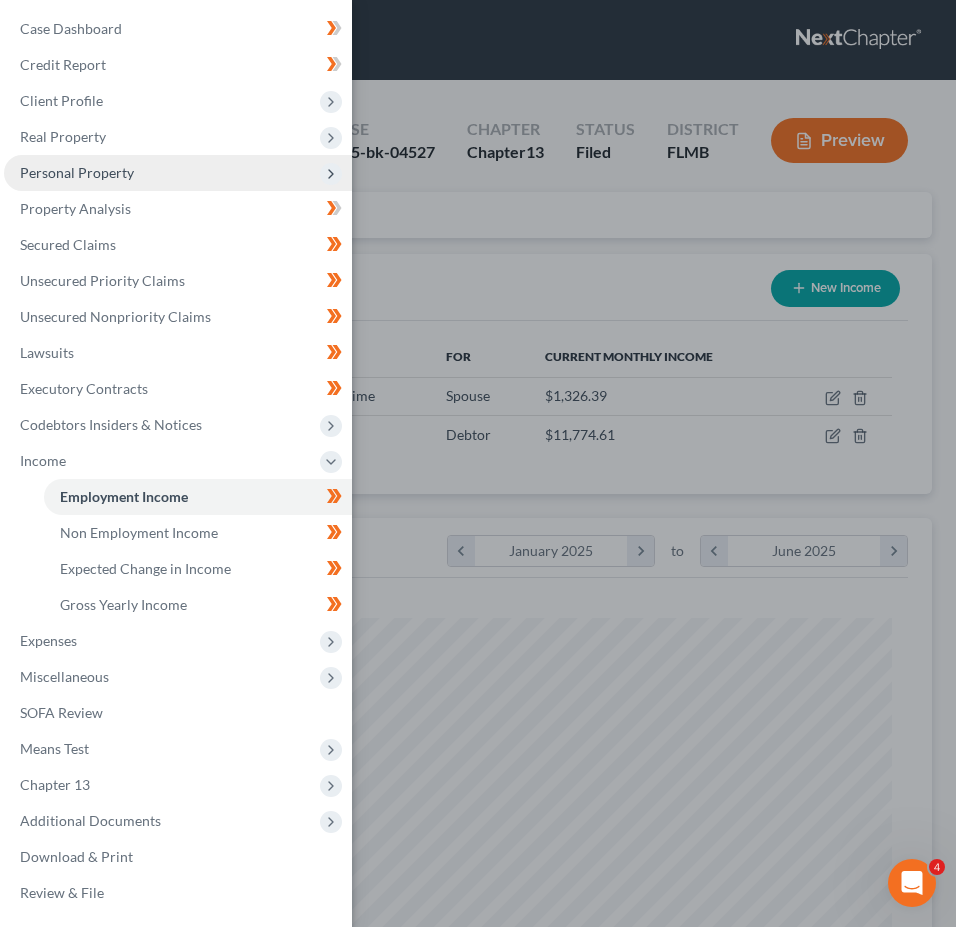 click on "Personal Property" at bounding box center (178, 173) 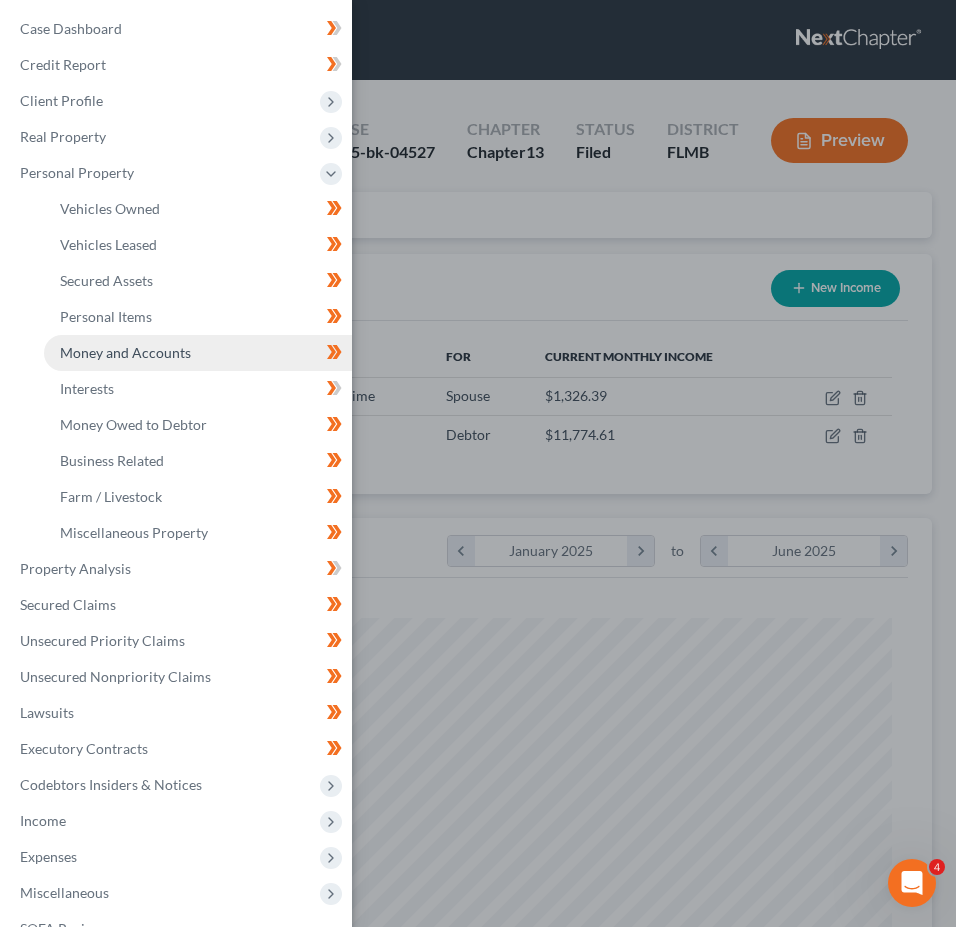 click on "Money and Accounts" at bounding box center [125, 352] 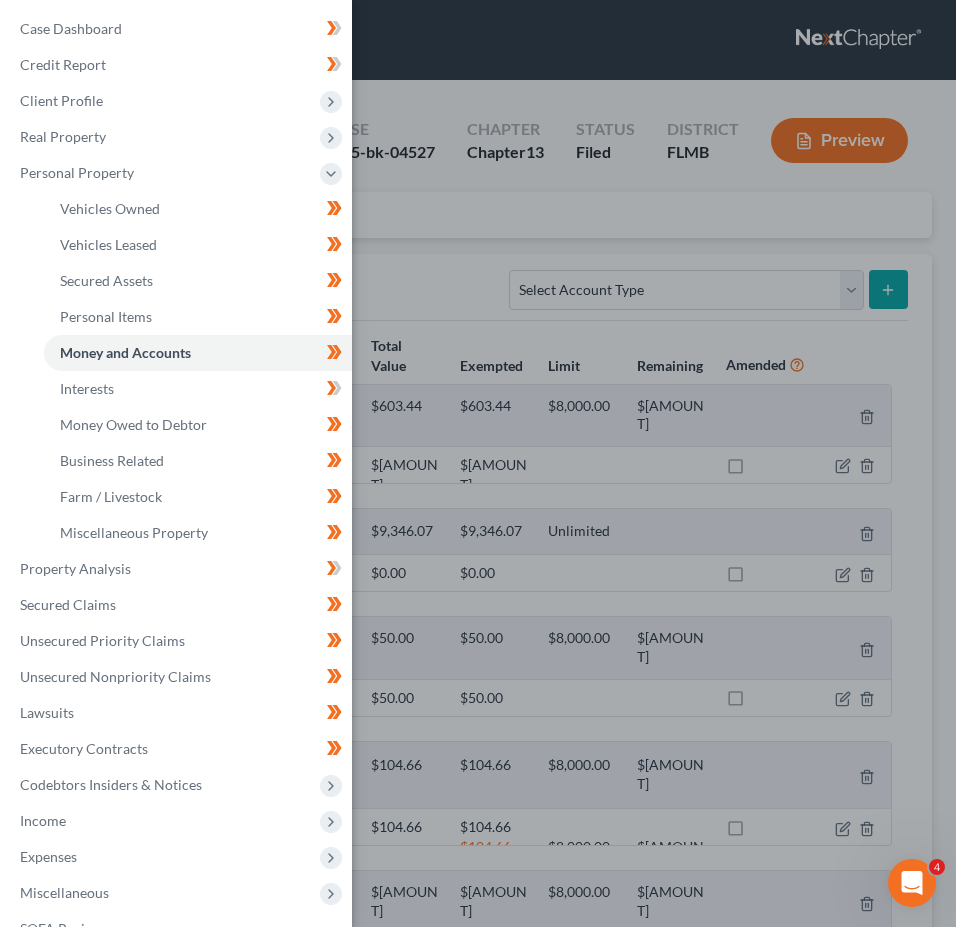 click on "Case Dashboard
Payments
Invoices
Payments
Payments
Credit Report
Client Profile" at bounding box center [478, 463] 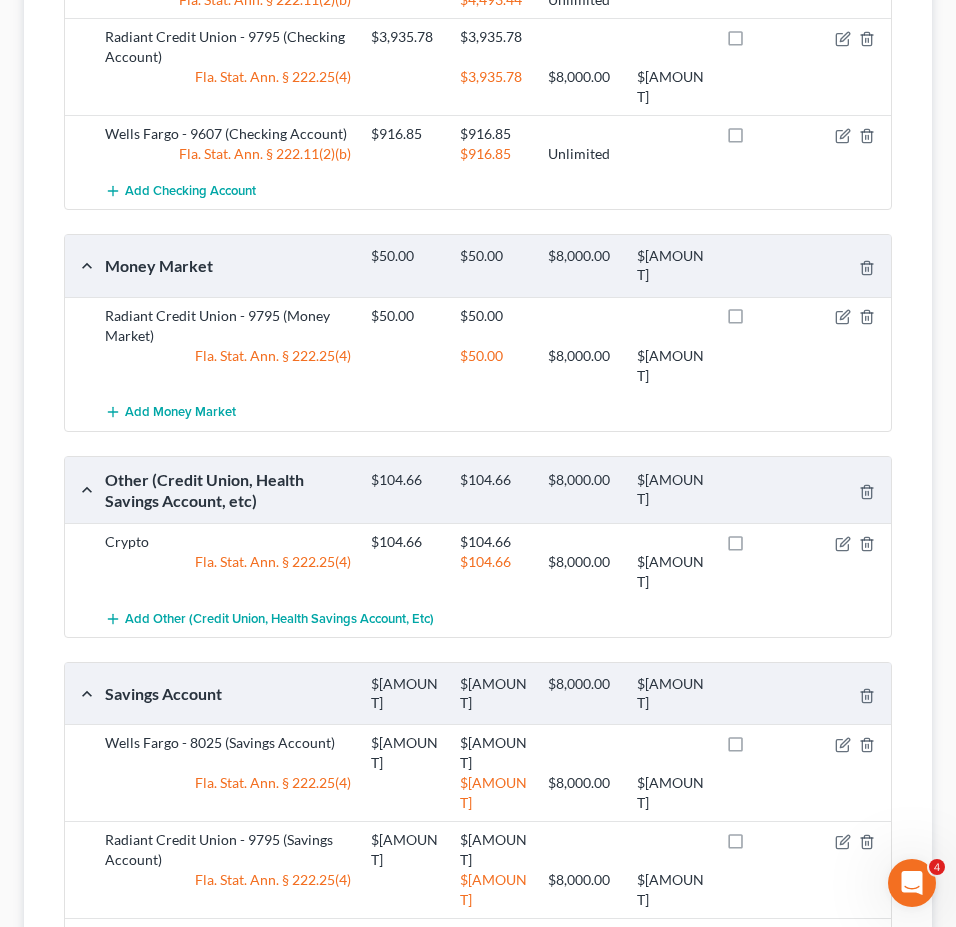 scroll, scrollTop: 851, scrollLeft: 0, axis: vertical 